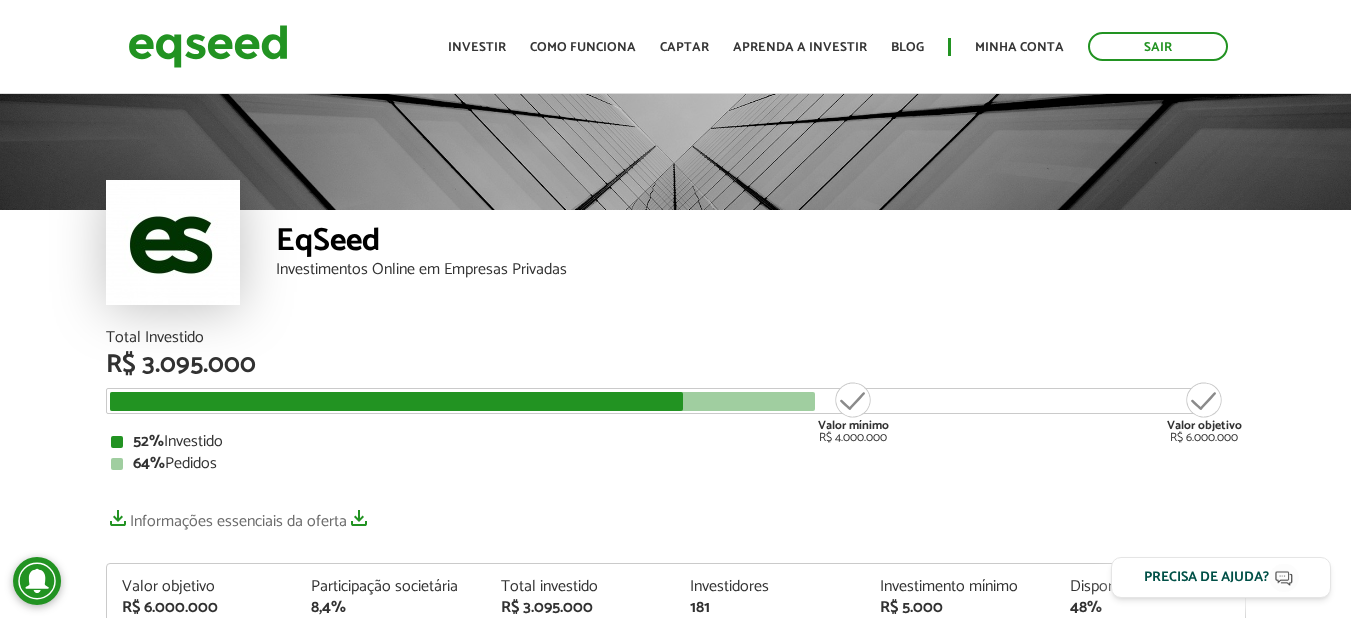 scroll, scrollTop: 0, scrollLeft: 0, axis: both 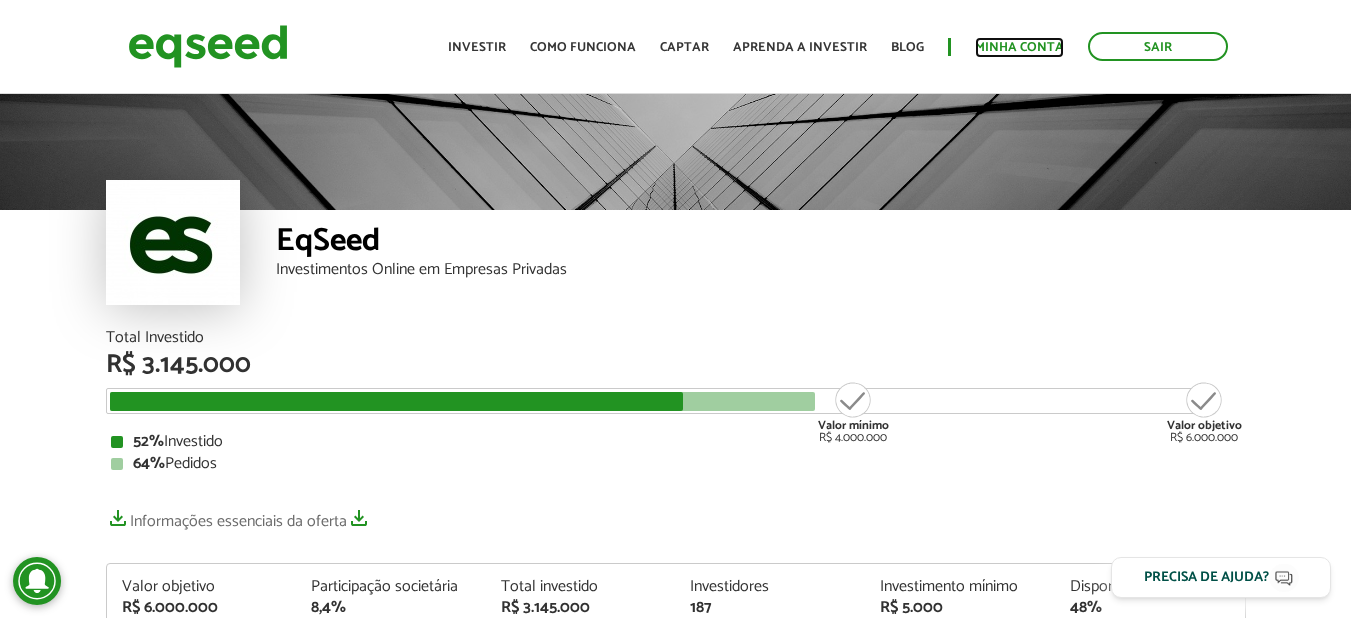 click on "Minha conta" at bounding box center (1019, 47) 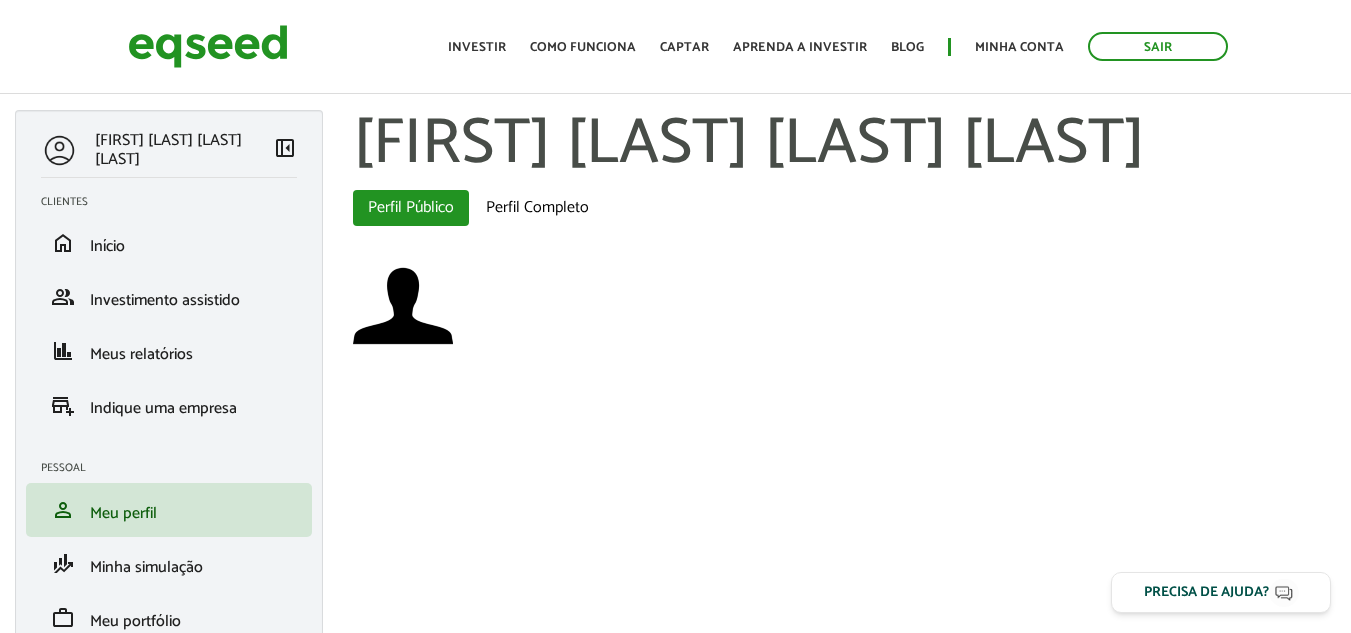 scroll, scrollTop: 0, scrollLeft: 0, axis: both 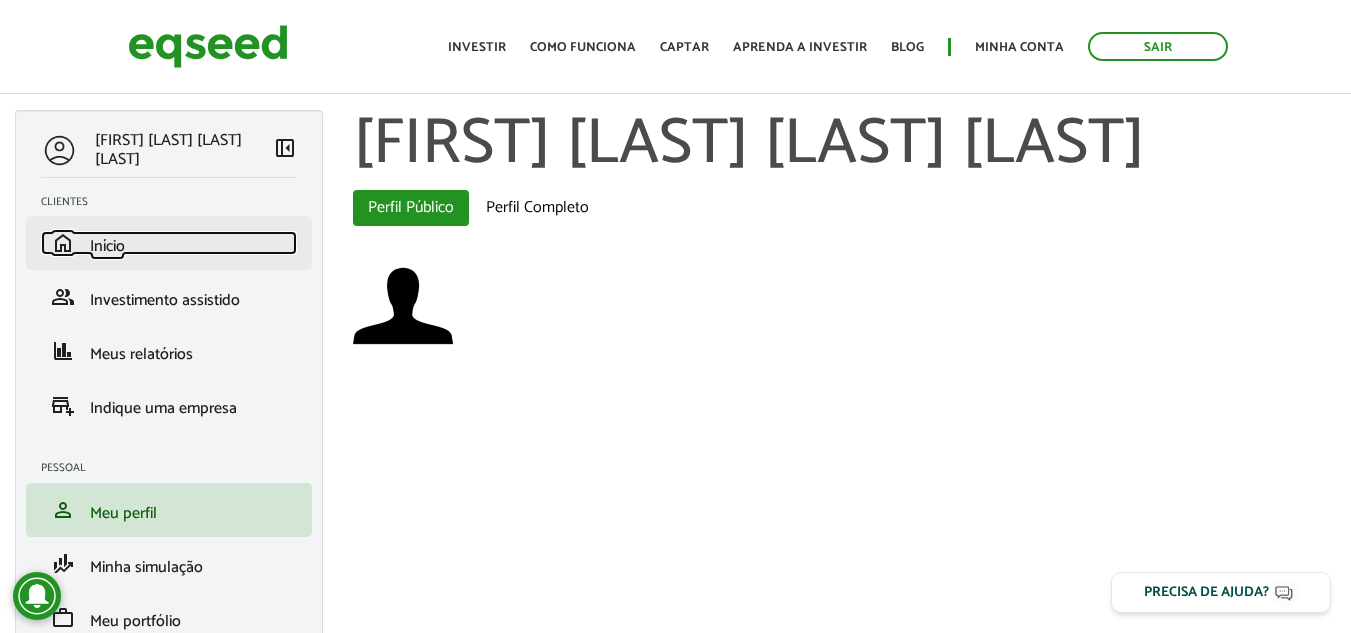 click on "Início" at bounding box center (107, 246) 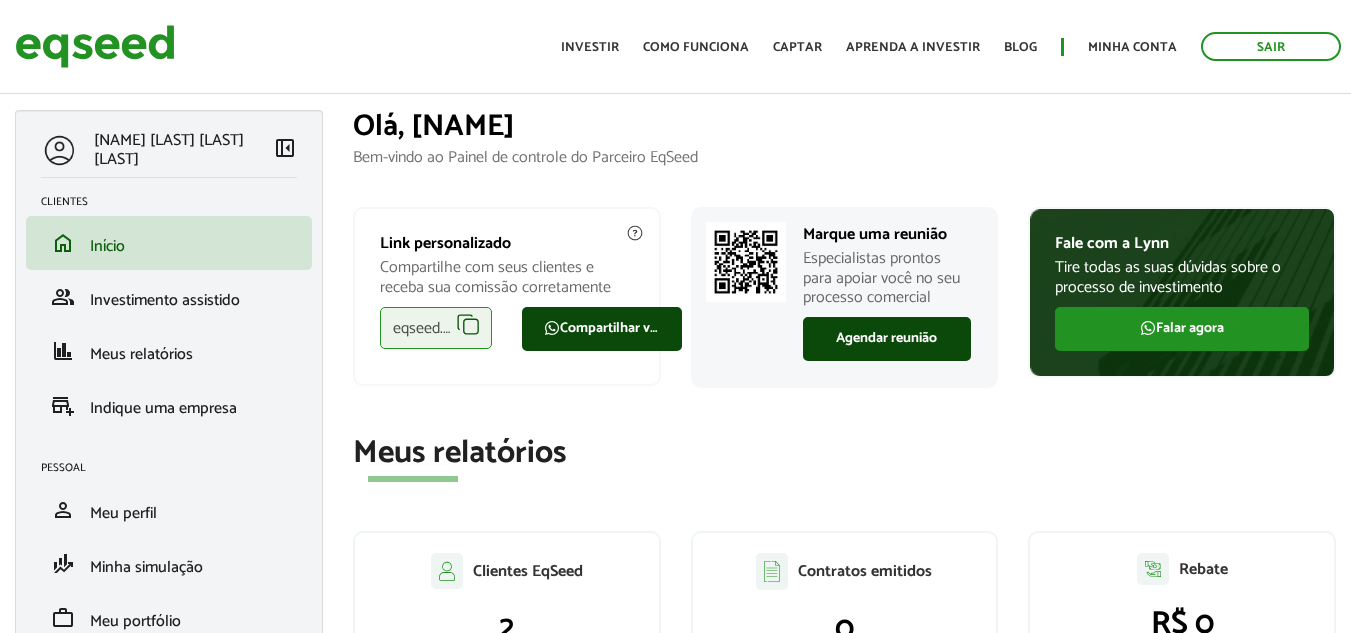 scroll, scrollTop: 0, scrollLeft: 0, axis: both 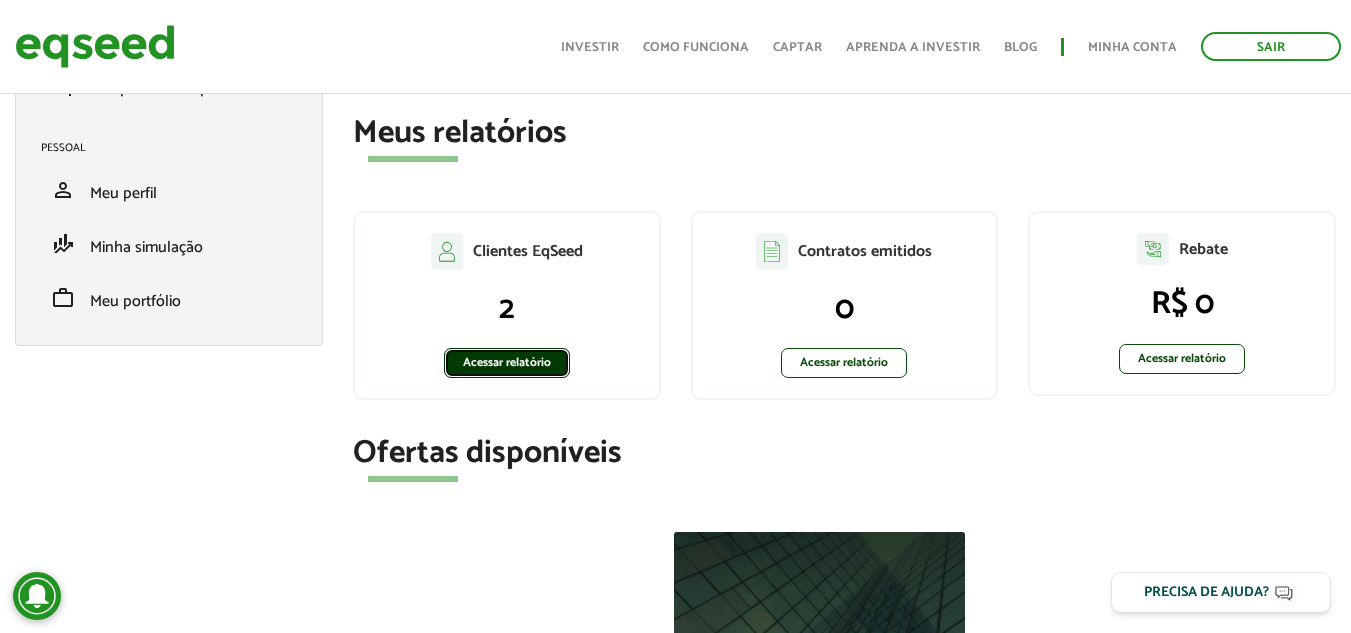 click on "Acessar relatório" at bounding box center [507, 363] 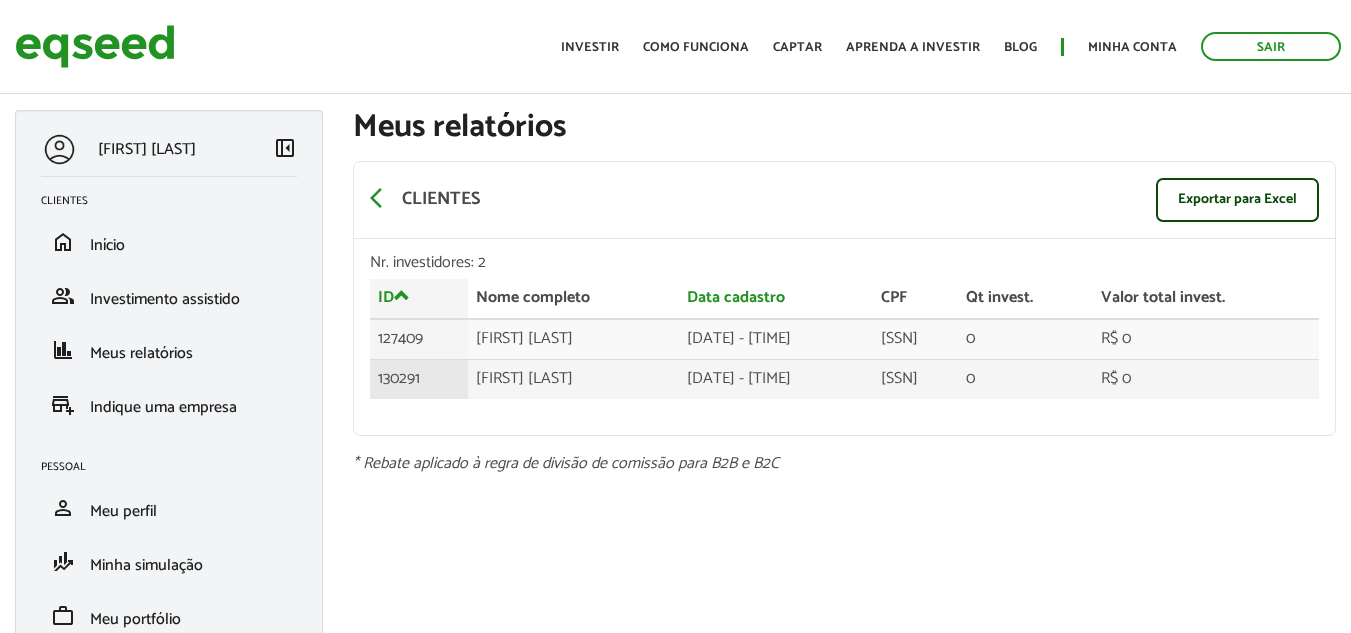 scroll, scrollTop: 0, scrollLeft: 0, axis: both 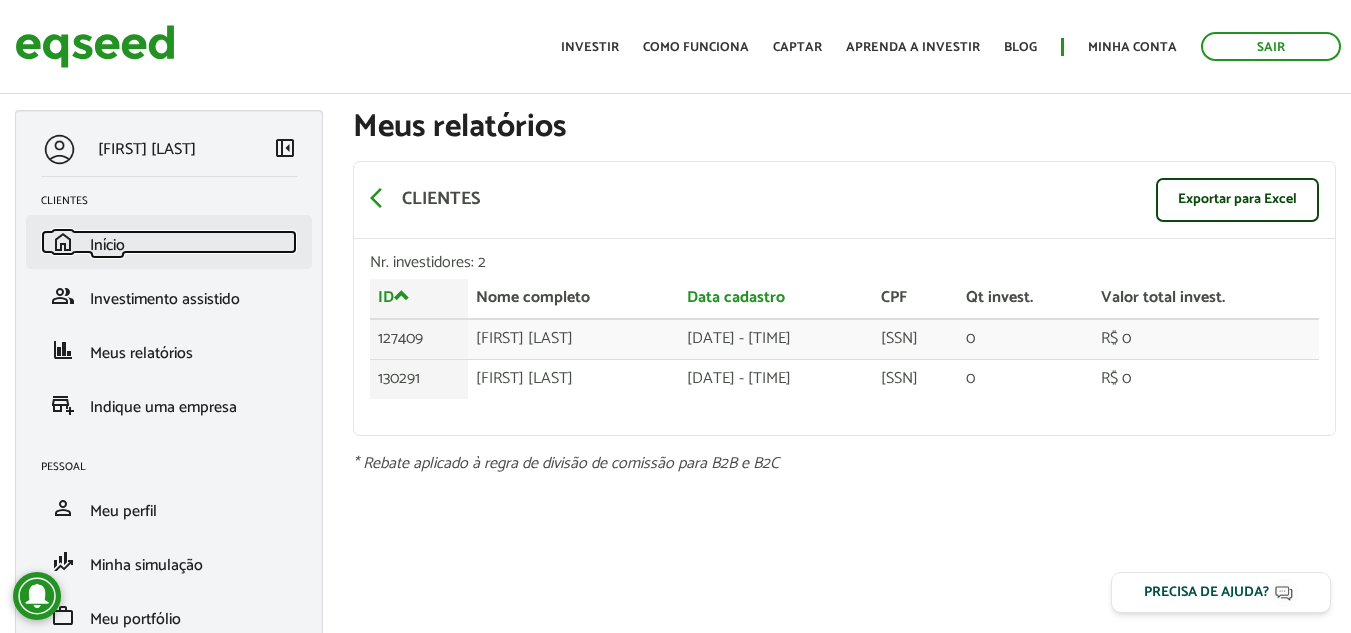 click on "Início" at bounding box center (107, 245) 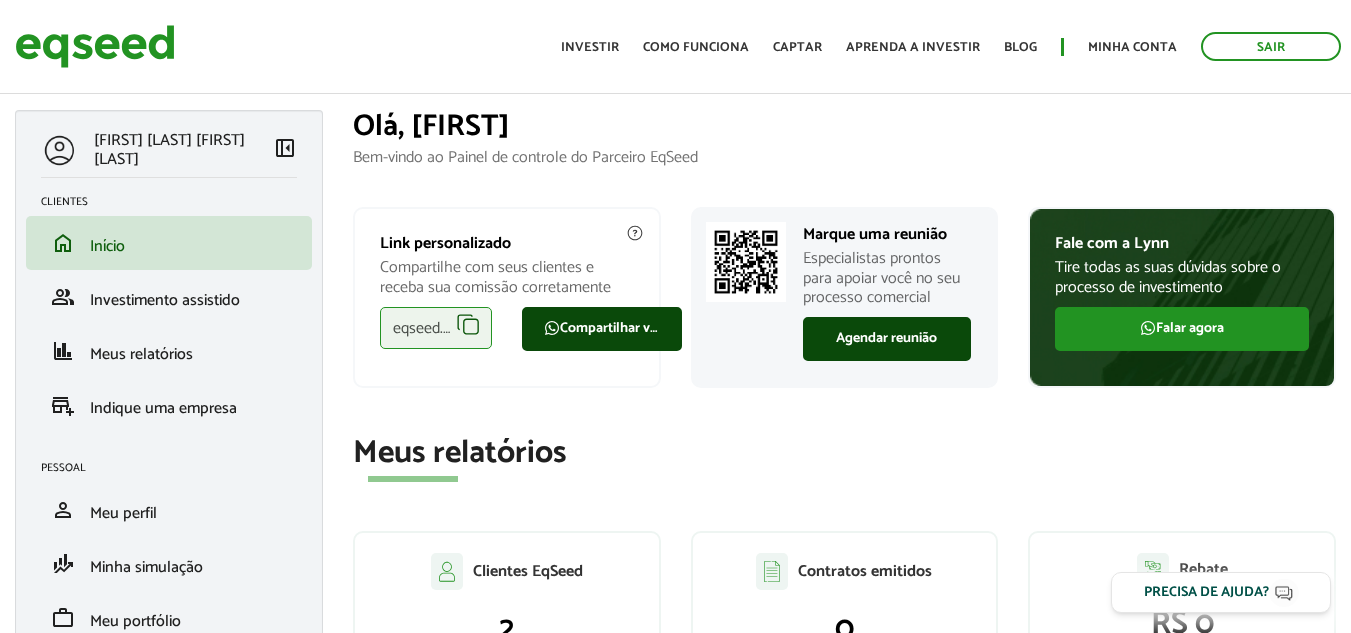 scroll, scrollTop: 0, scrollLeft: 0, axis: both 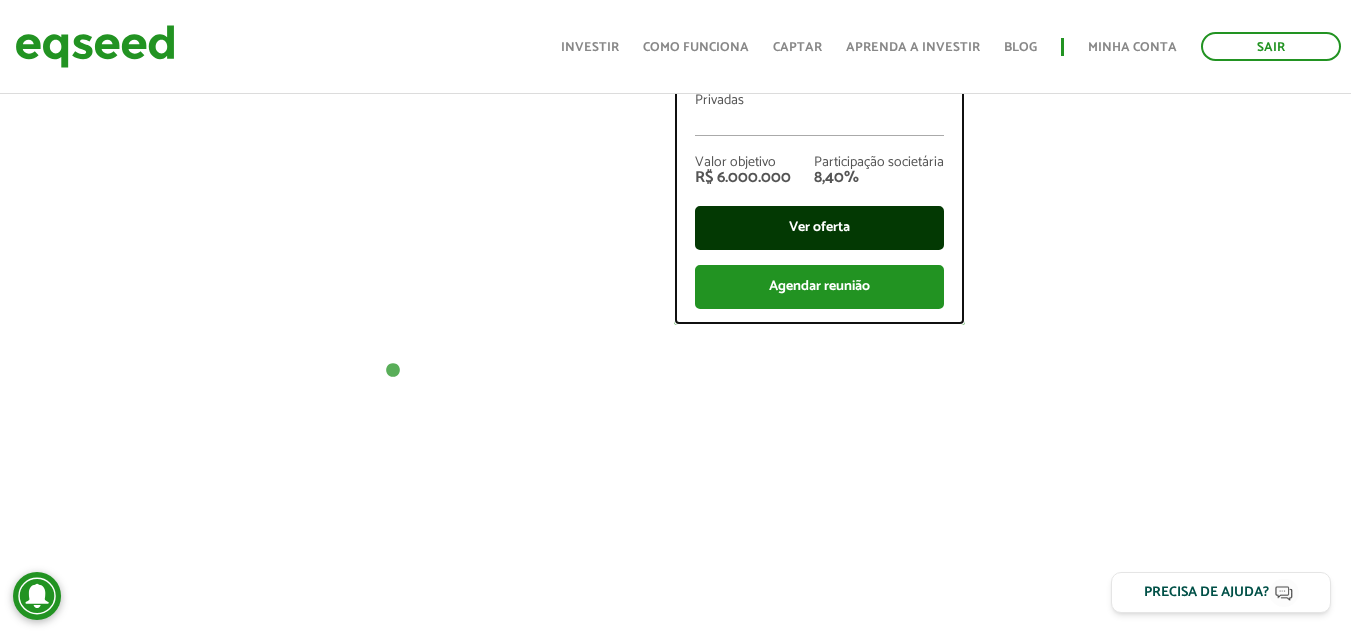 click on "Ver oferta" at bounding box center (819, 228) 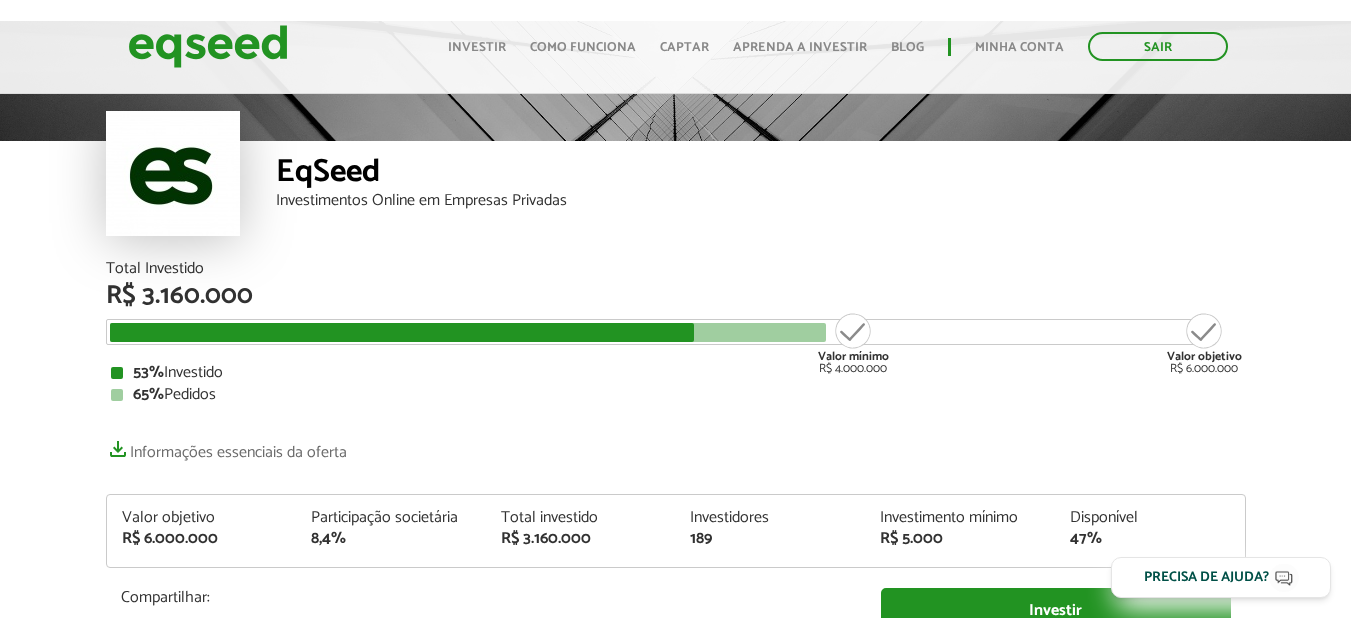 scroll, scrollTop: 300, scrollLeft: 0, axis: vertical 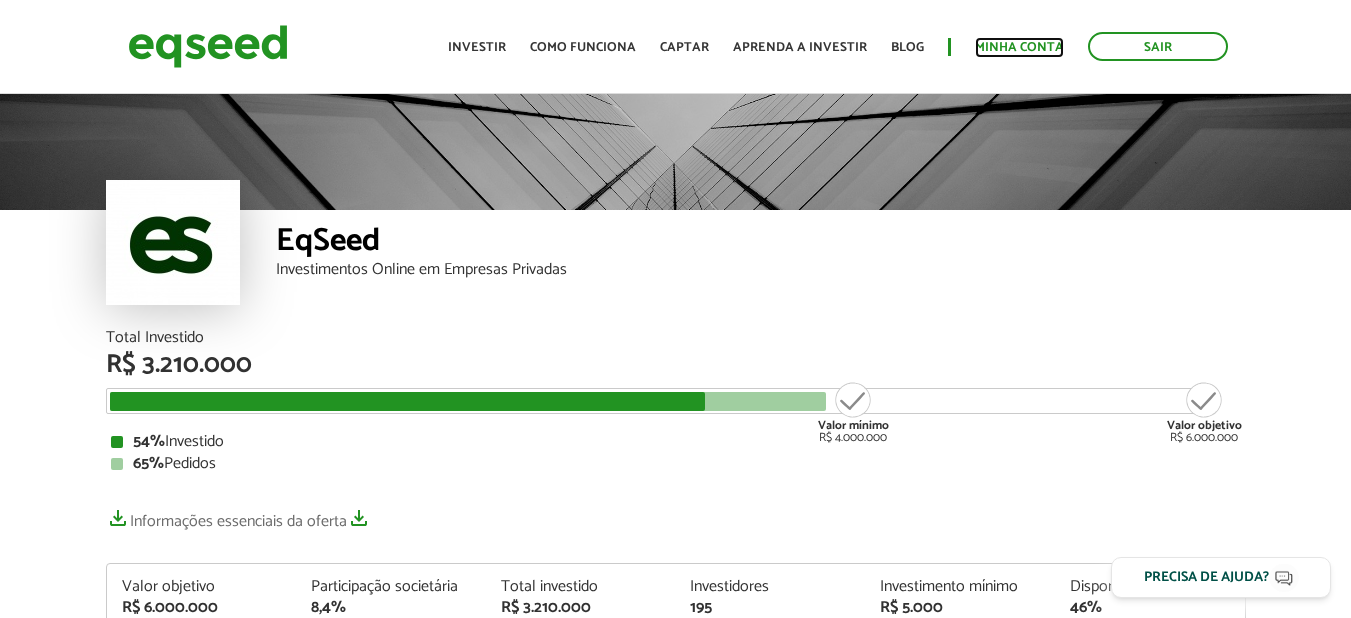 click on "Minha conta" at bounding box center (1019, 47) 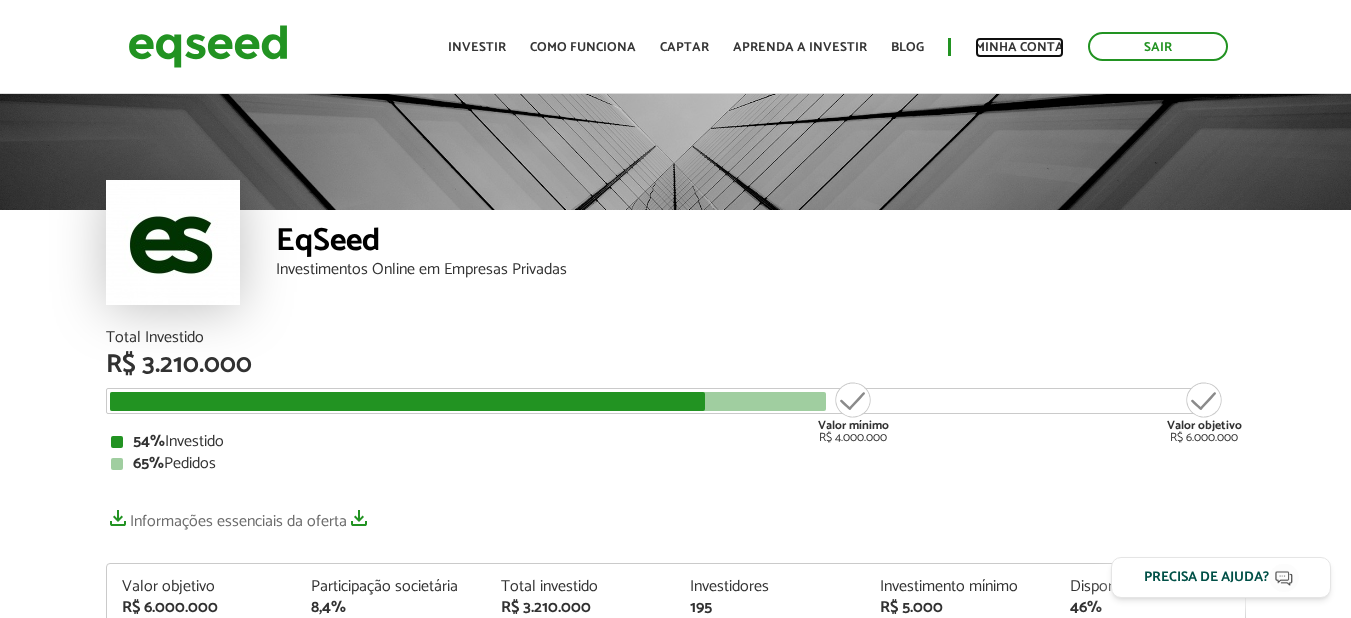 scroll, scrollTop: 0, scrollLeft: 0, axis: both 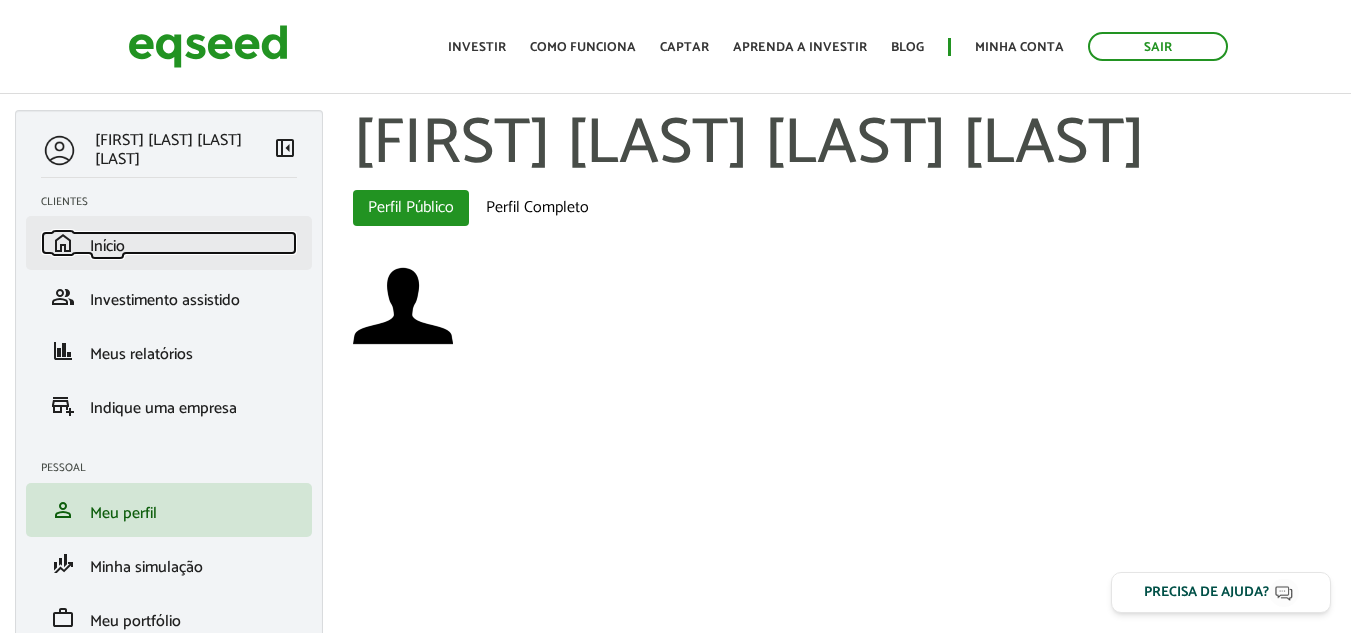 click on "Início" at bounding box center [107, 246] 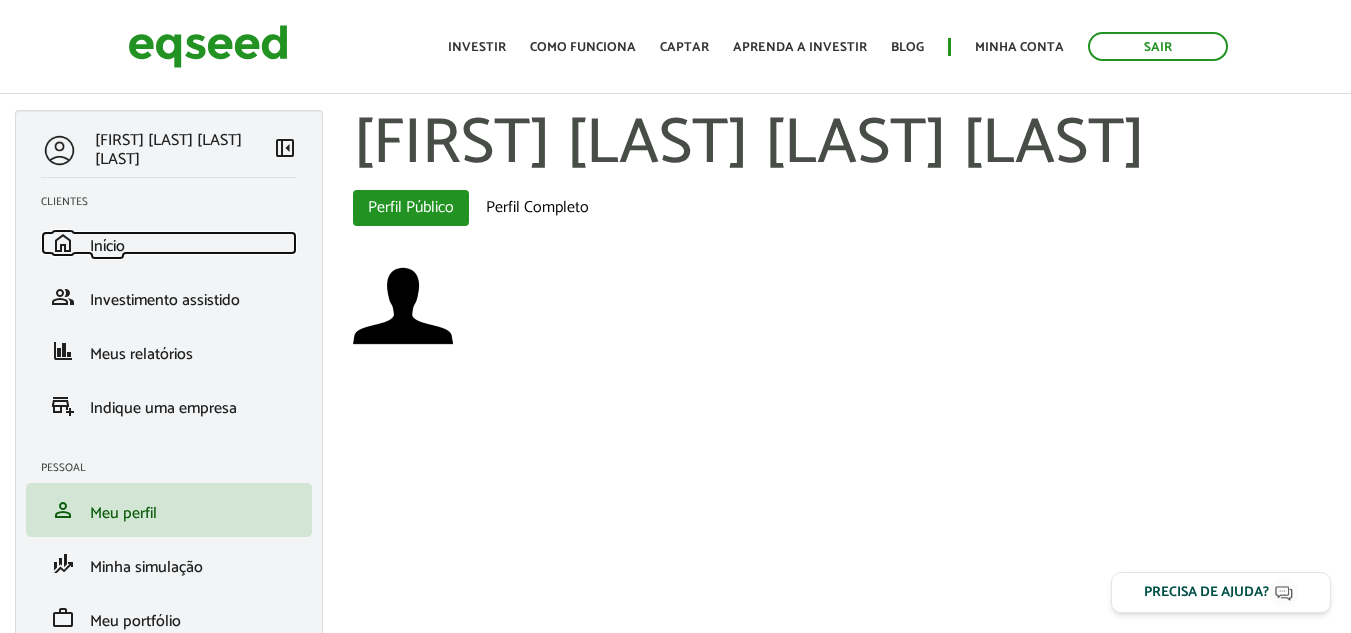 scroll, scrollTop: 0, scrollLeft: 0, axis: both 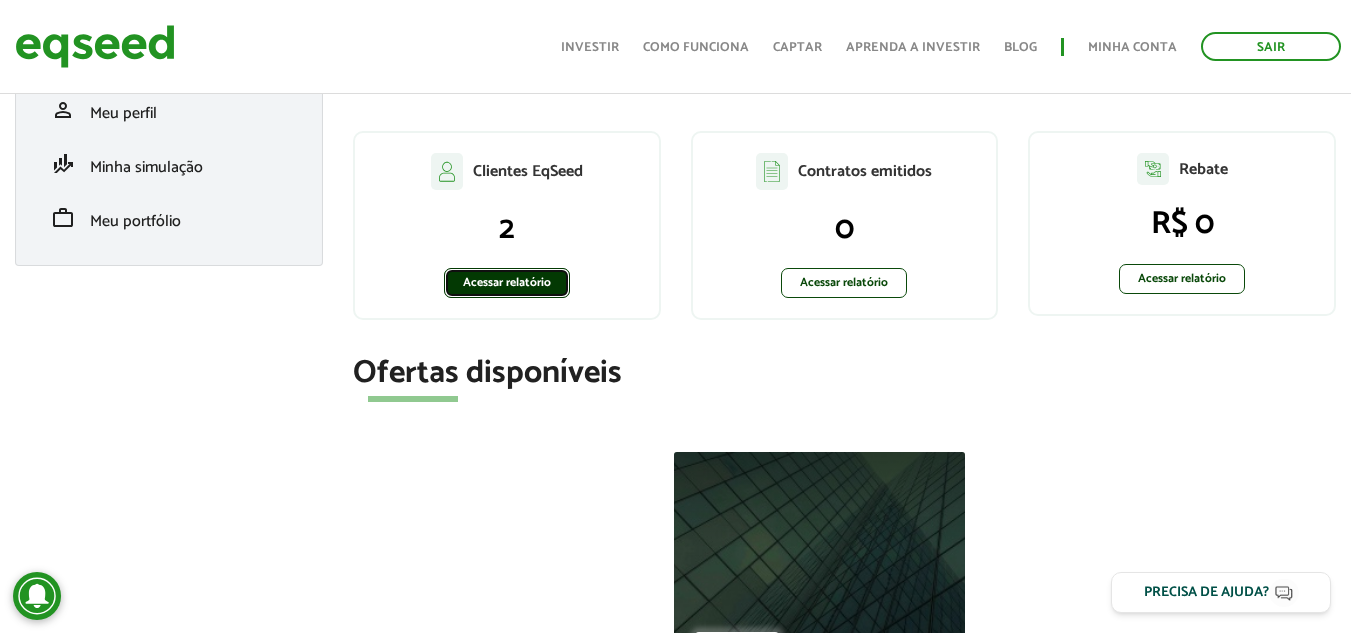 click on "Acessar relatório" at bounding box center (507, 283) 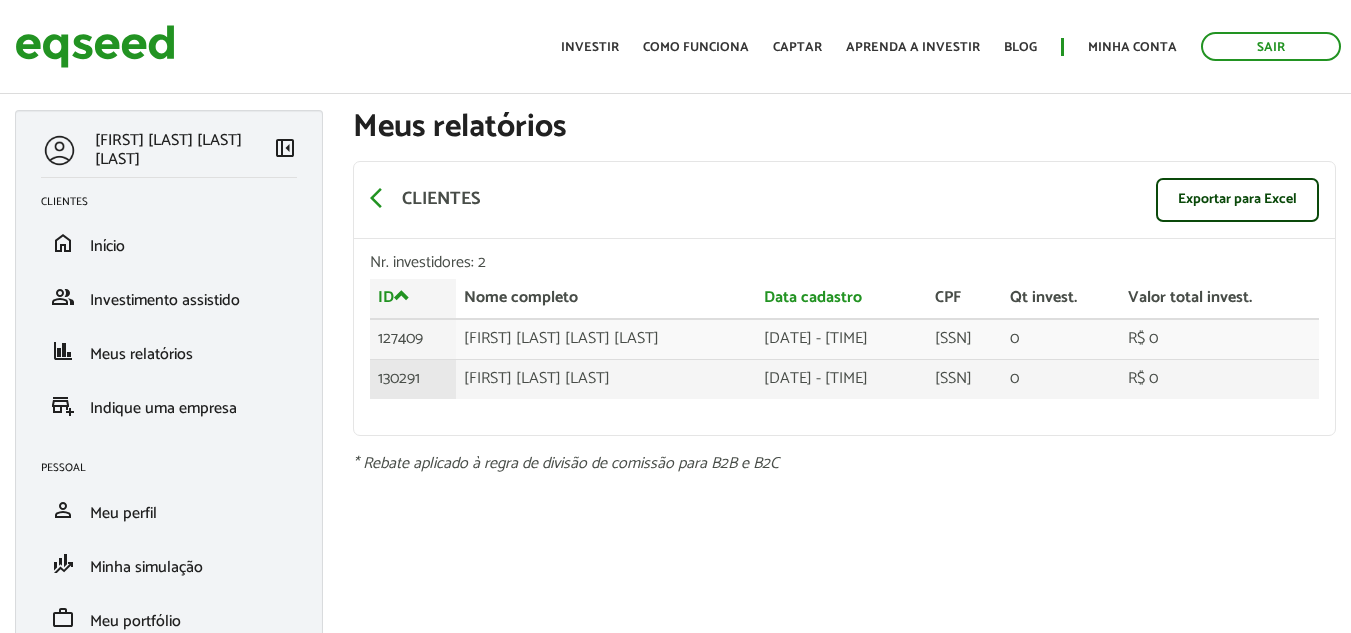 click on "[DATE] - [TIME]" at bounding box center (841, 339) 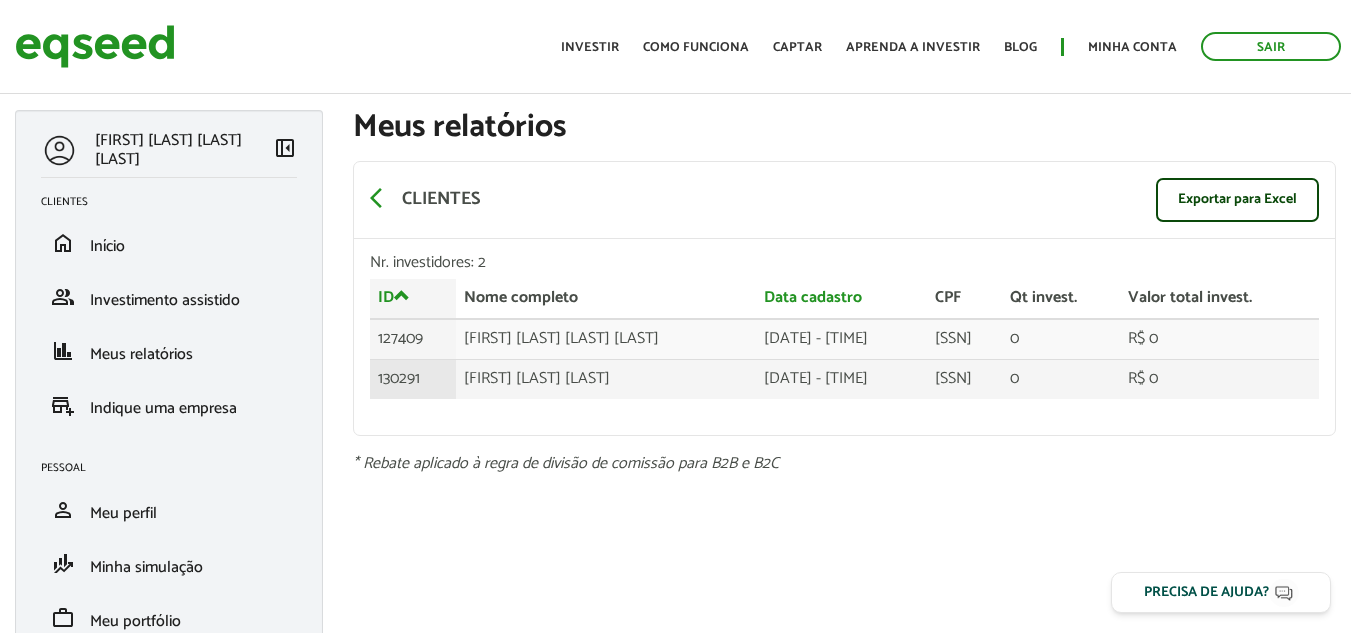 scroll, scrollTop: 0, scrollLeft: 0, axis: both 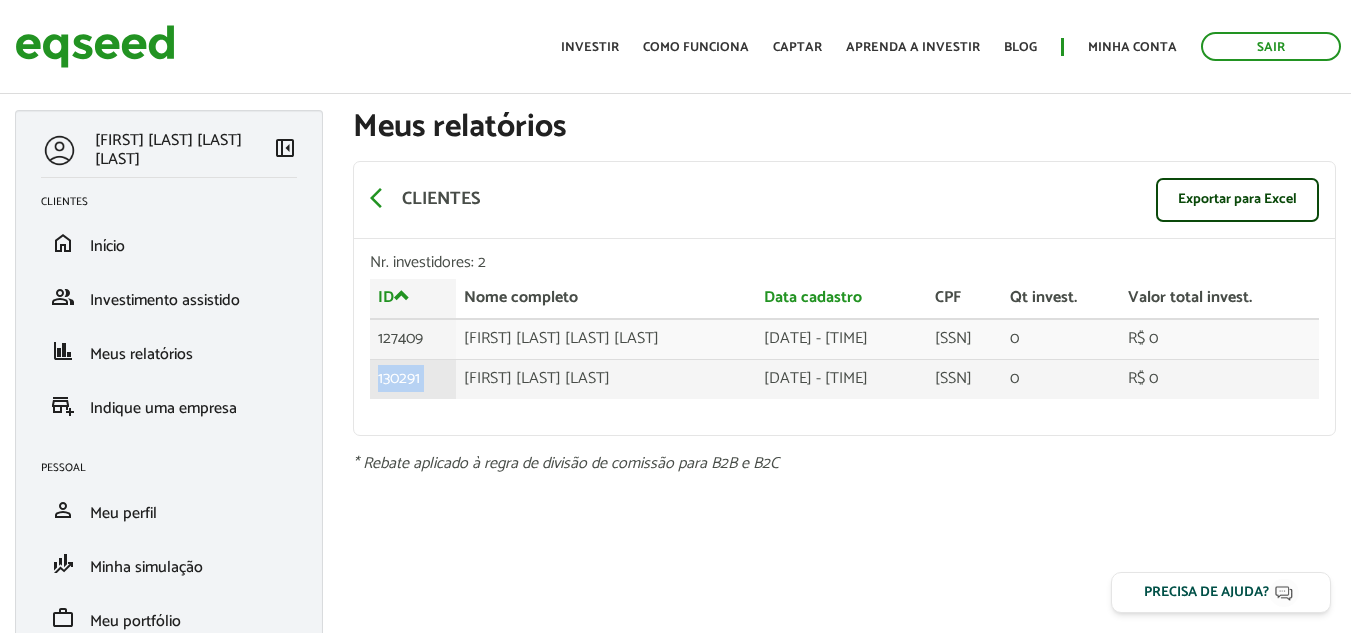 click on "130291" at bounding box center [413, 339] 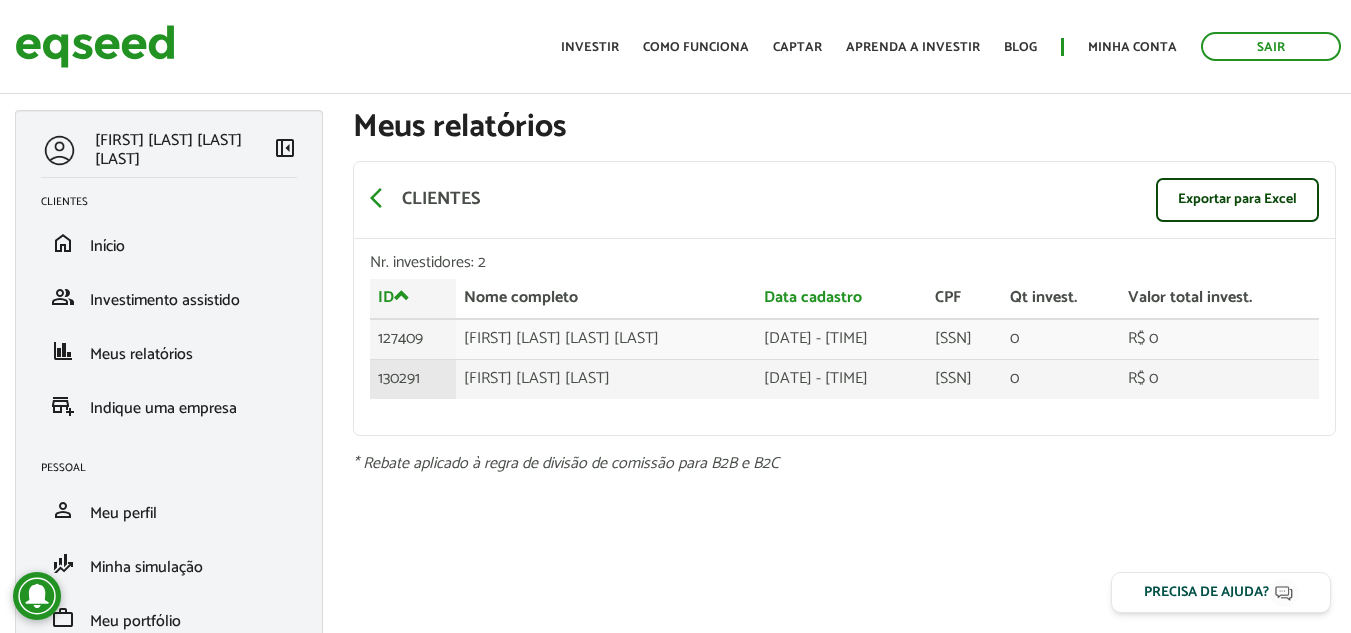 click on "Mariana Ratti Doro" at bounding box center (606, 339) 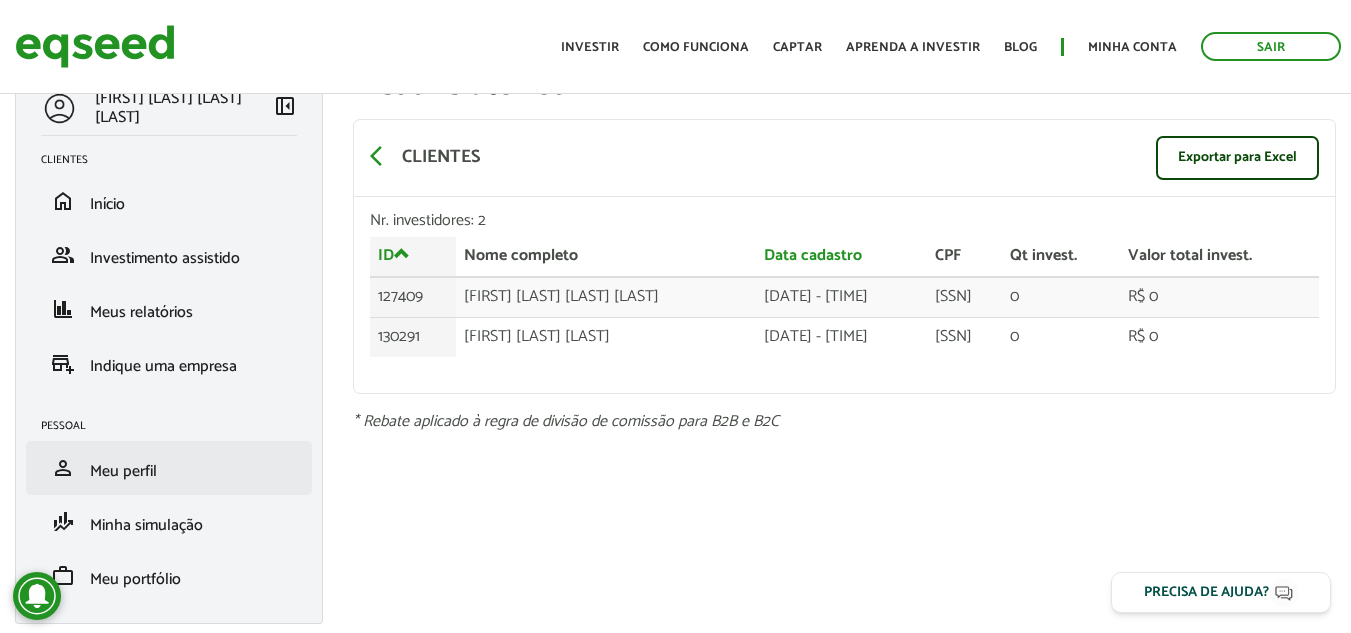 scroll, scrollTop: 0, scrollLeft: 0, axis: both 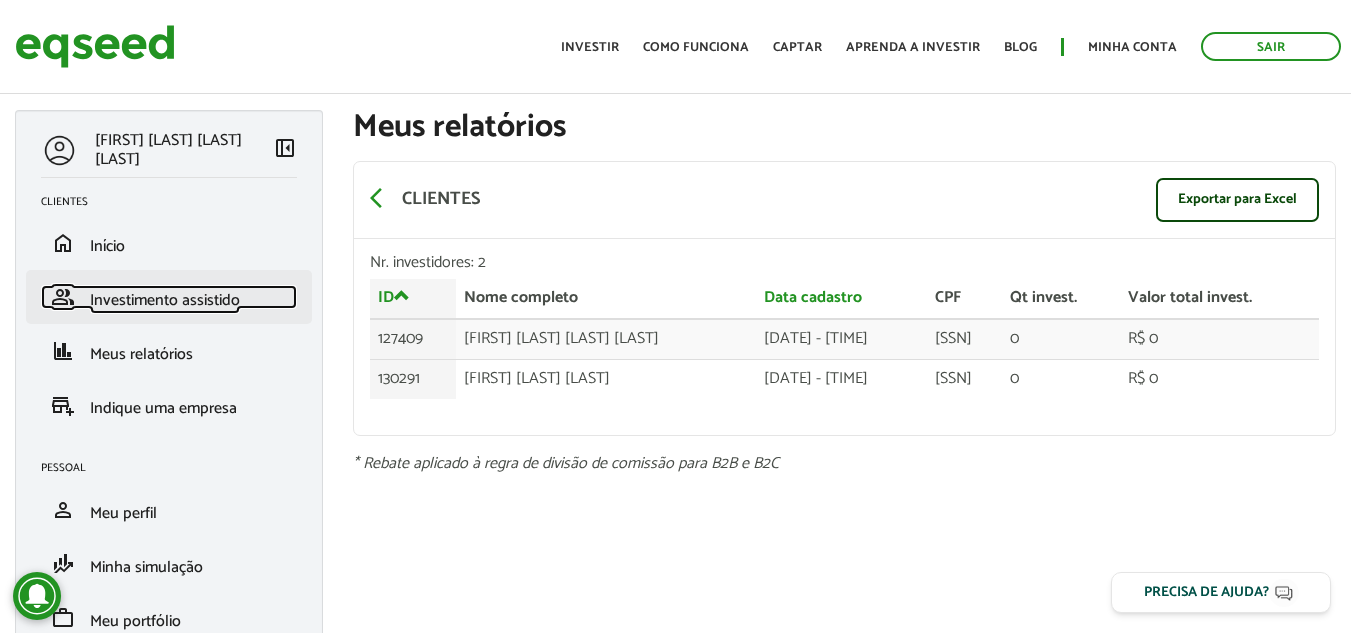click on "Investimento assistido" at bounding box center (165, 300) 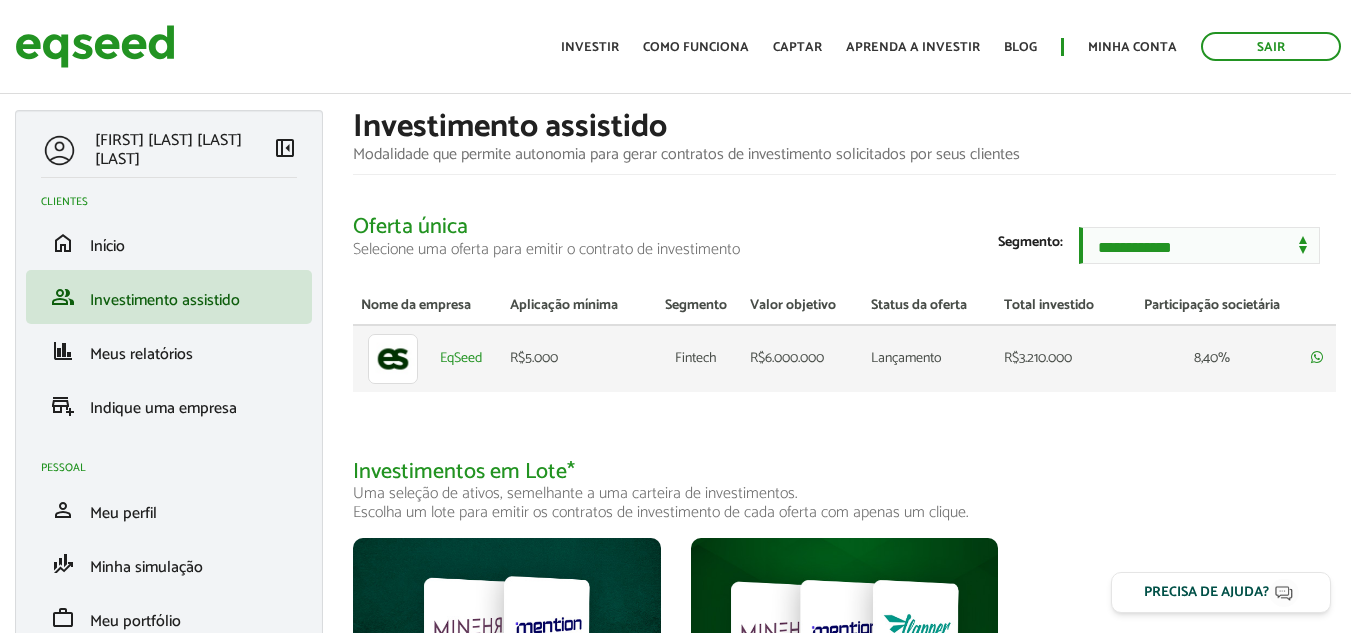 scroll, scrollTop: 0, scrollLeft: 0, axis: both 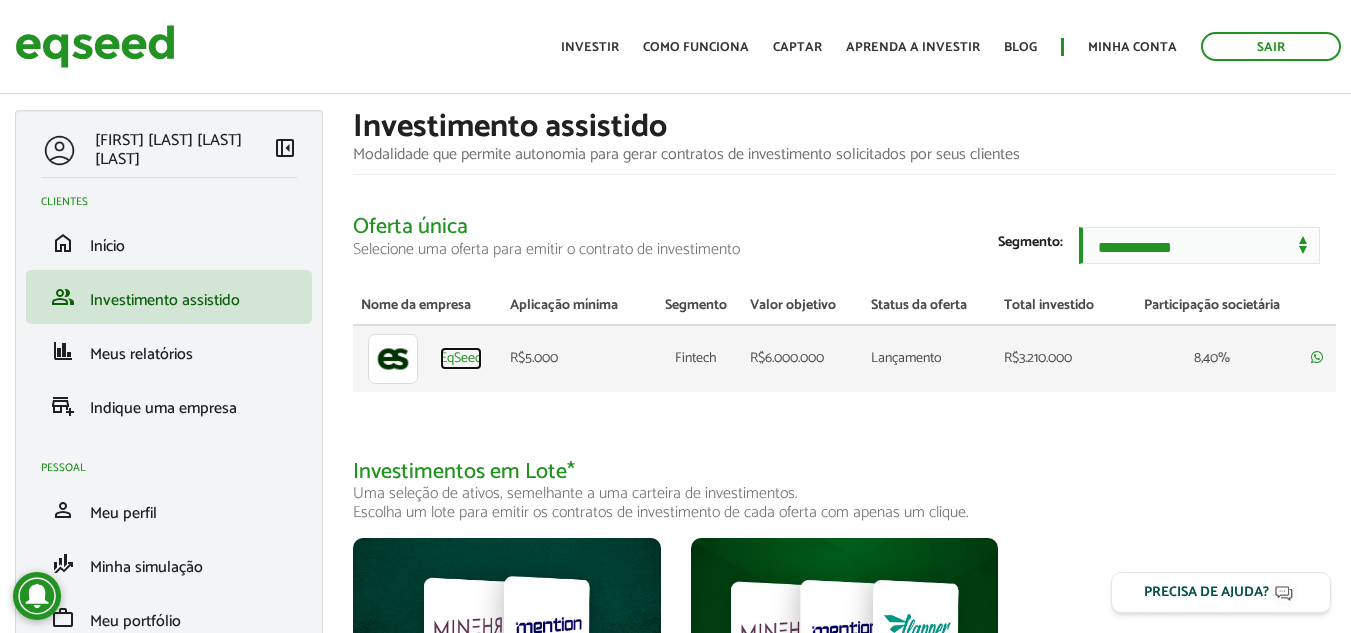 click on "EqSeed" at bounding box center (461, 359) 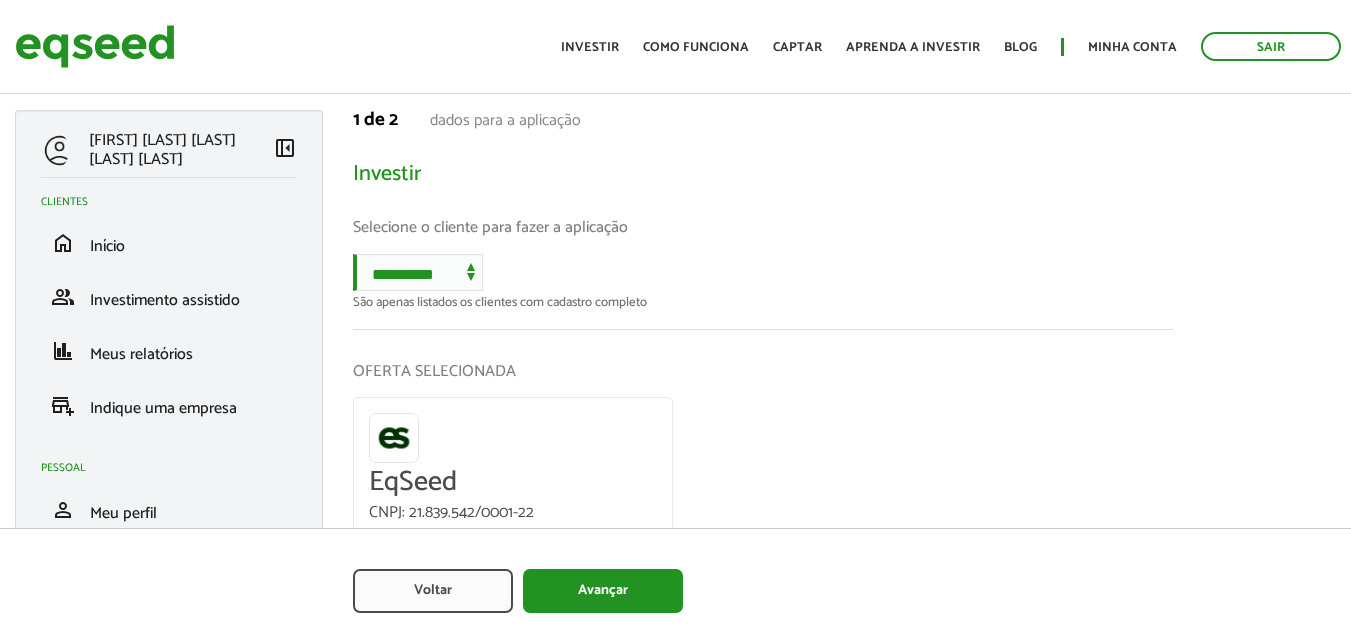 scroll, scrollTop: 0, scrollLeft: 0, axis: both 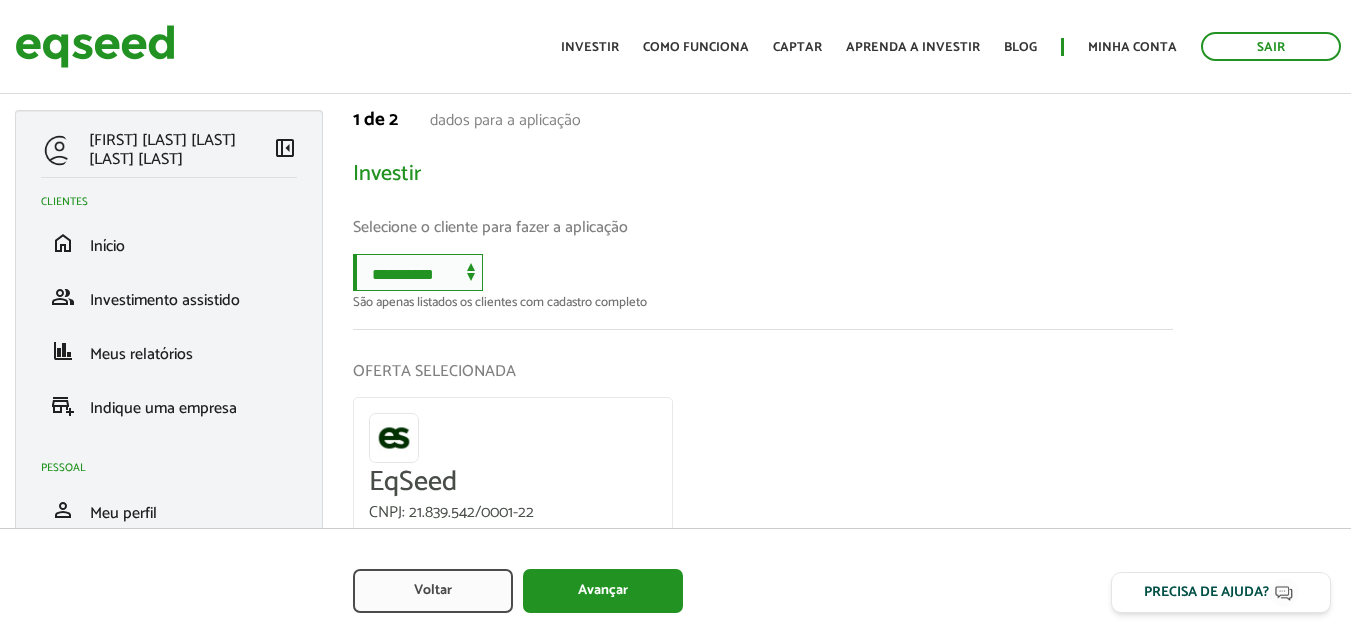 click on "**********" at bounding box center [418, 272] 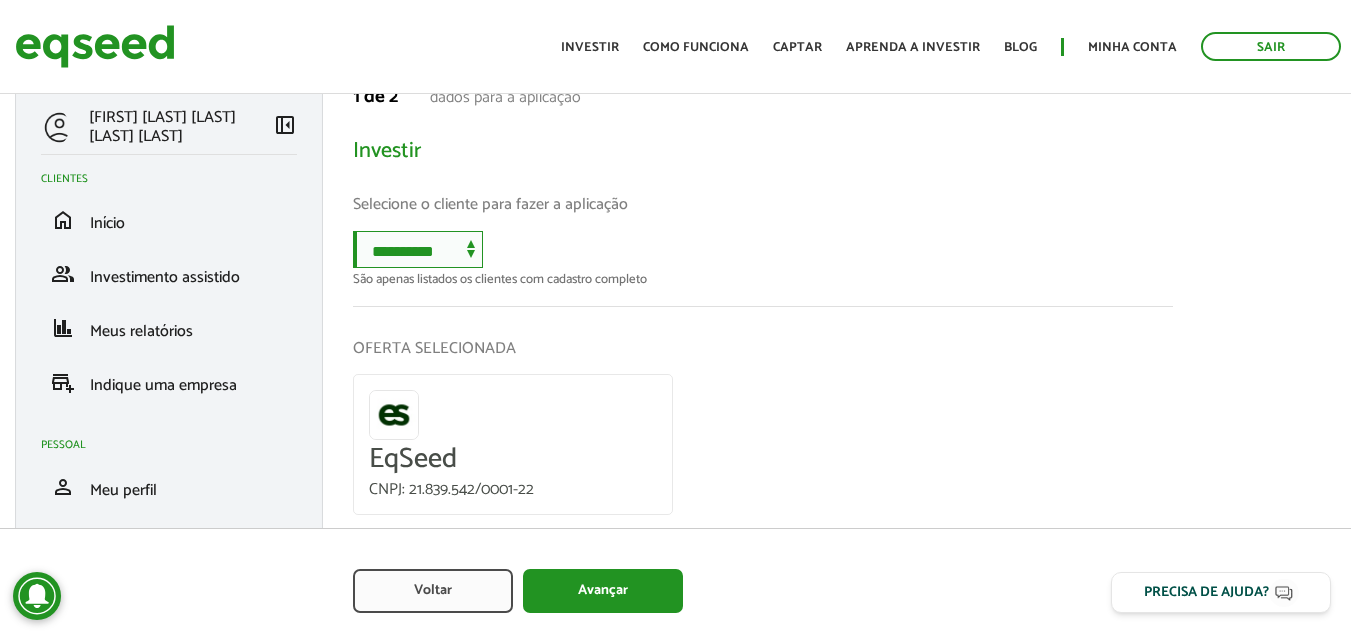 scroll, scrollTop: 0, scrollLeft: 0, axis: both 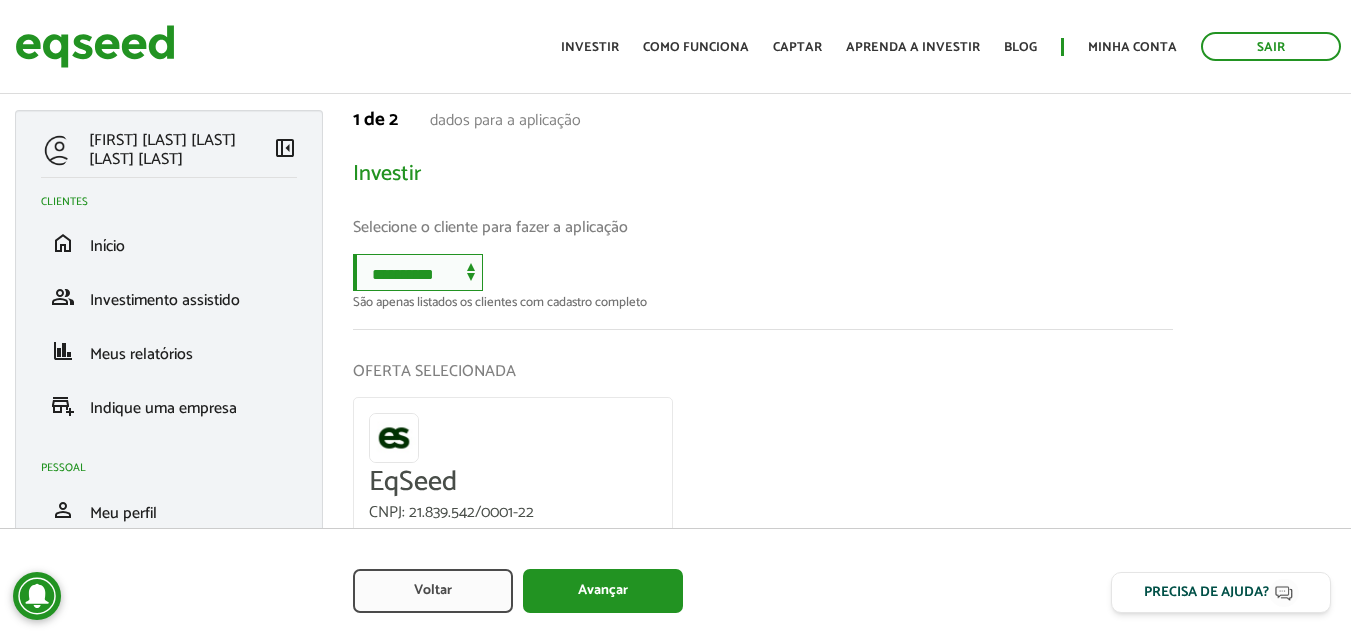 drag, startPoint x: 480, startPoint y: 298, endPoint x: 485, endPoint y: 283, distance: 15.811388 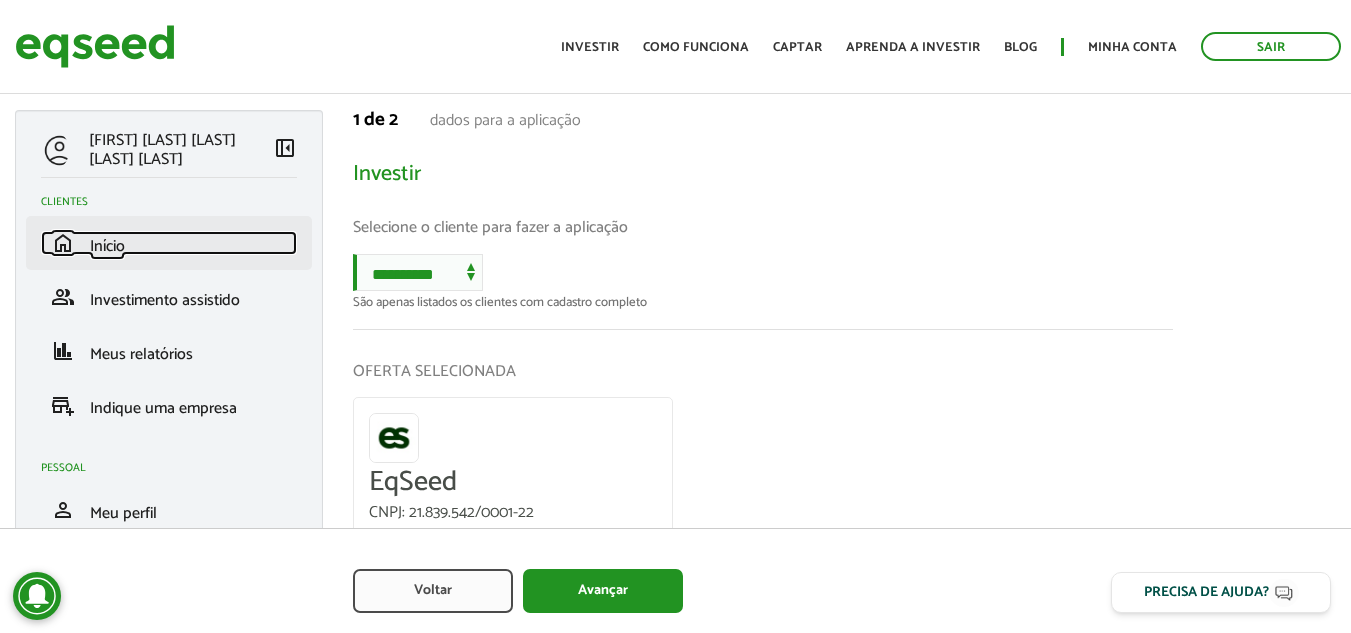 click on "home Início" at bounding box center (169, 243) 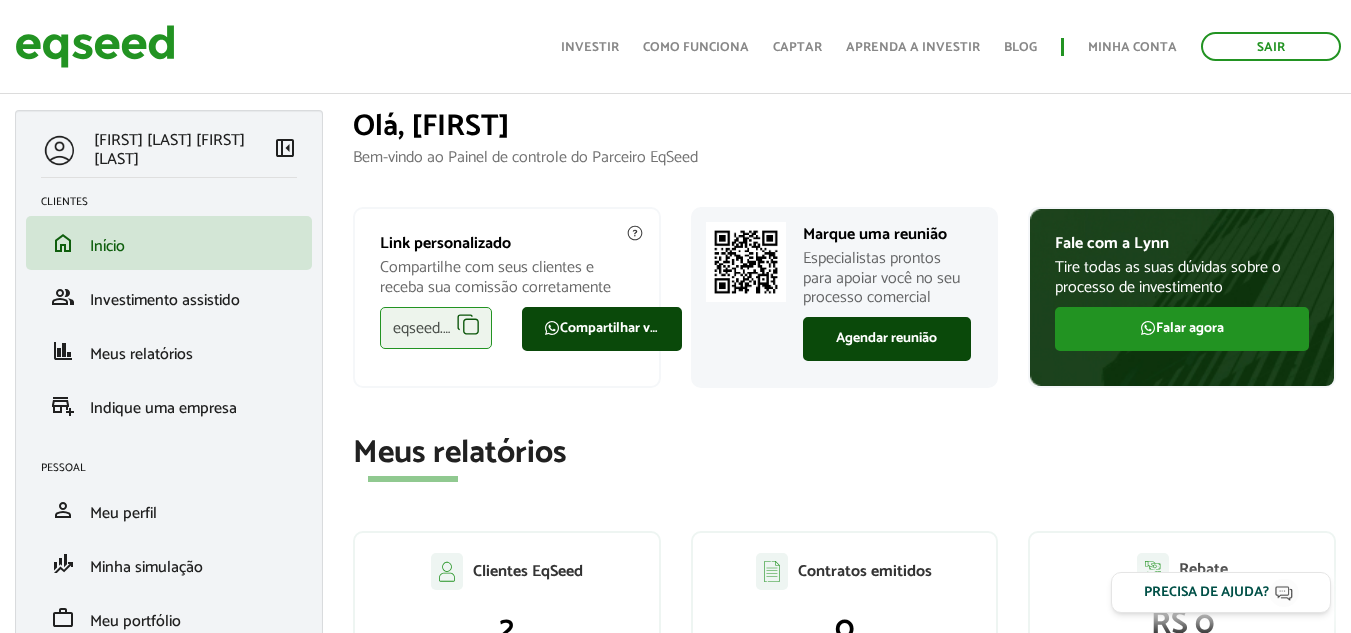 scroll, scrollTop: 100, scrollLeft: 0, axis: vertical 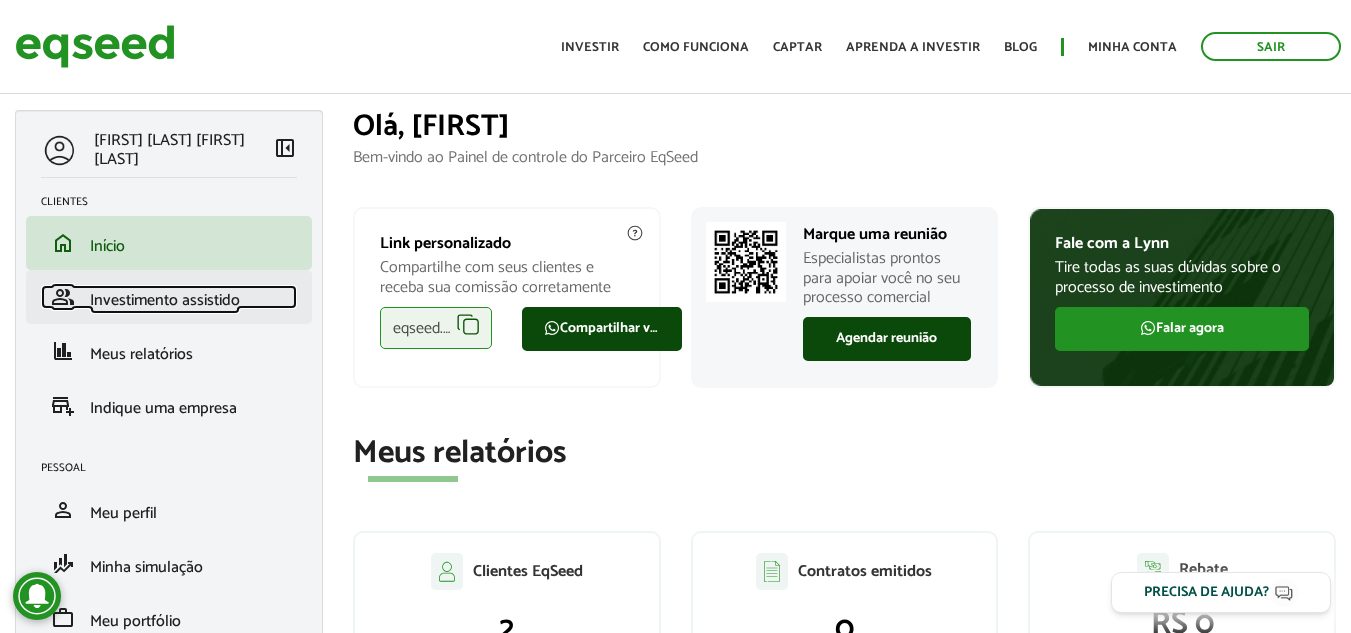 click on "Investimento assistido" at bounding box center (165, 300) 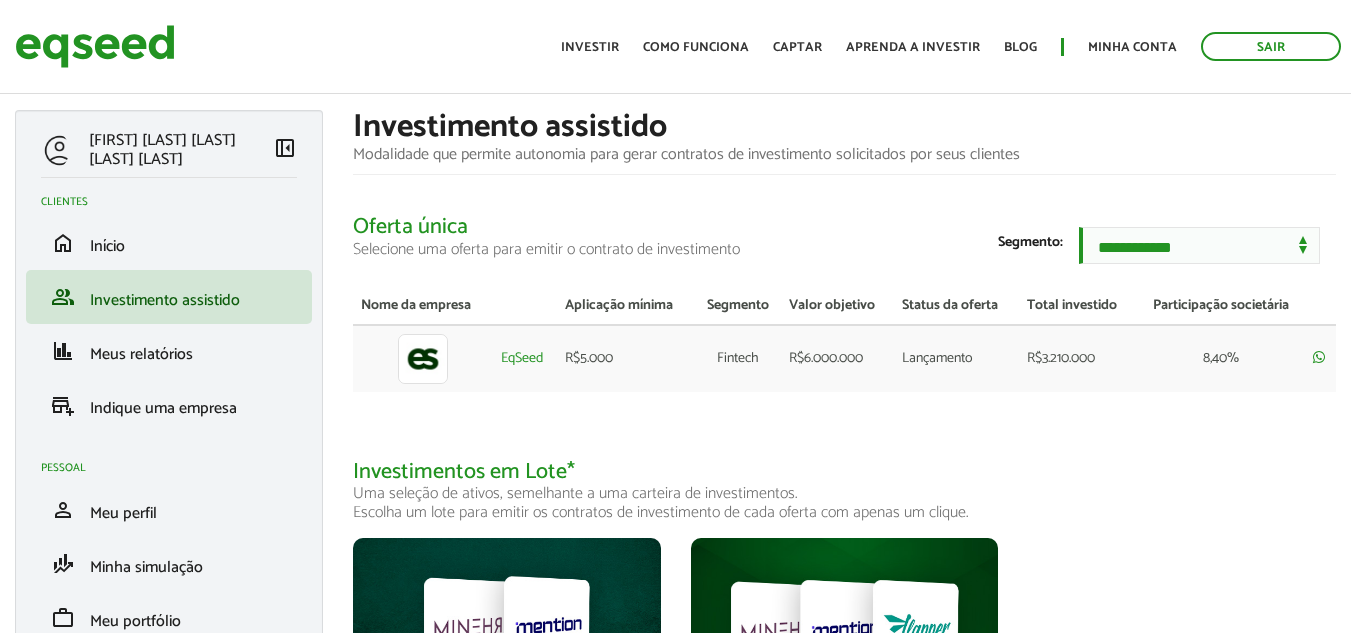 scroll, scrollTop: 0, scrollLeft: 0, axis: both 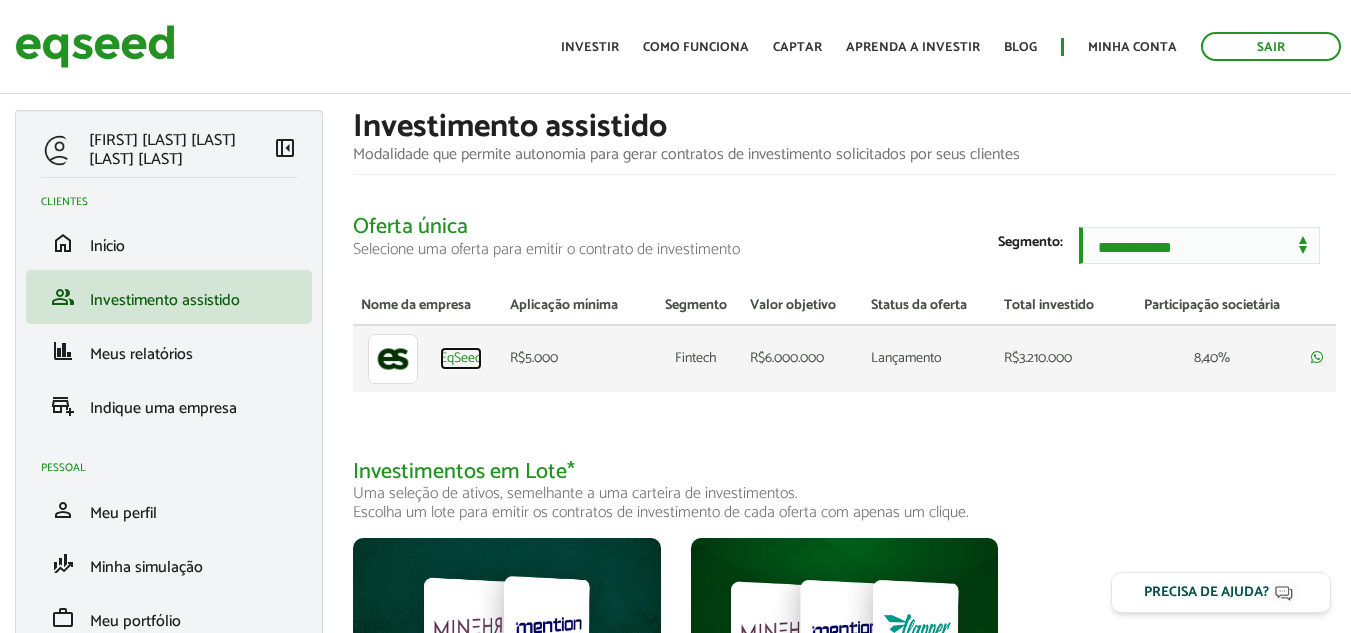 click on "EqSeed" at bounding box center [461, 359] 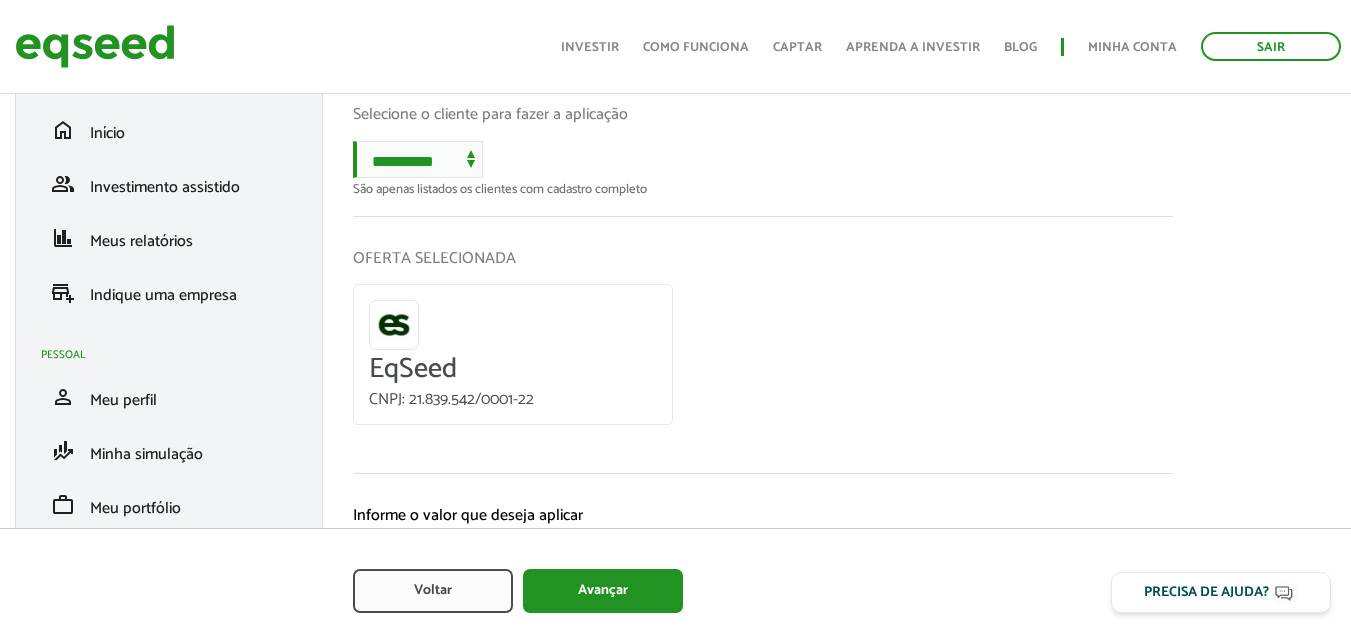 scroll, scrollTop: 0, scrollLeft: 0, axis: both 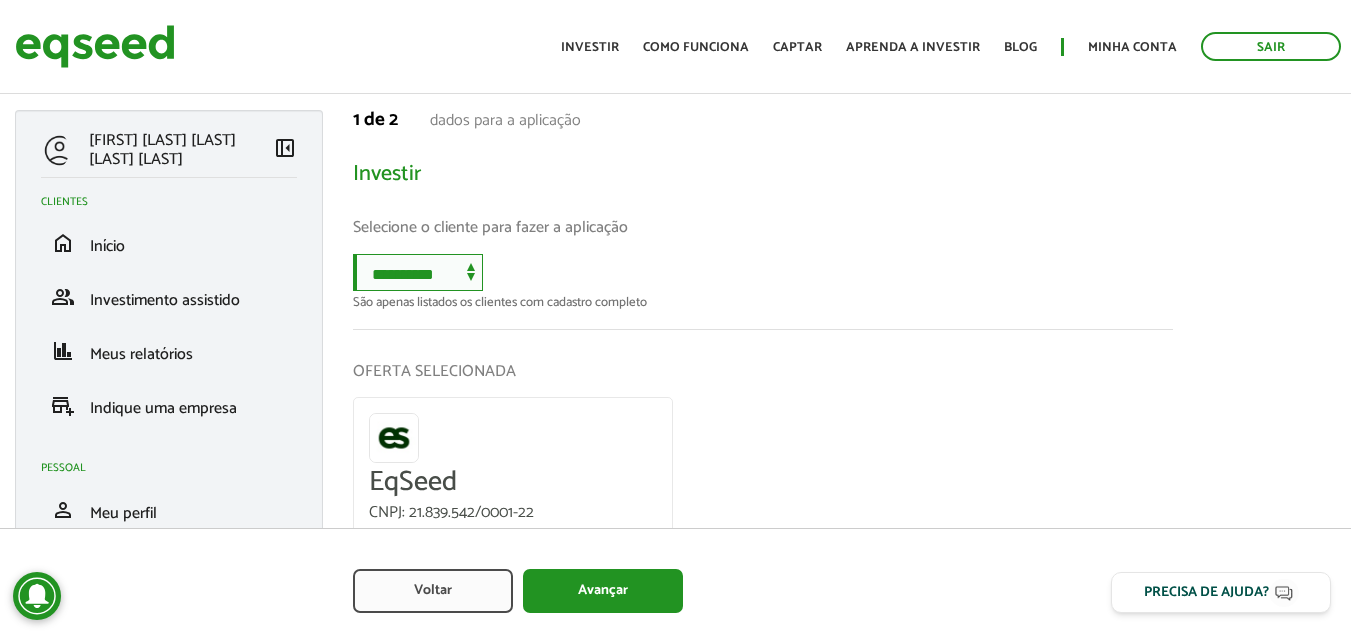 click on "**********" at bounding box center (418, 272) 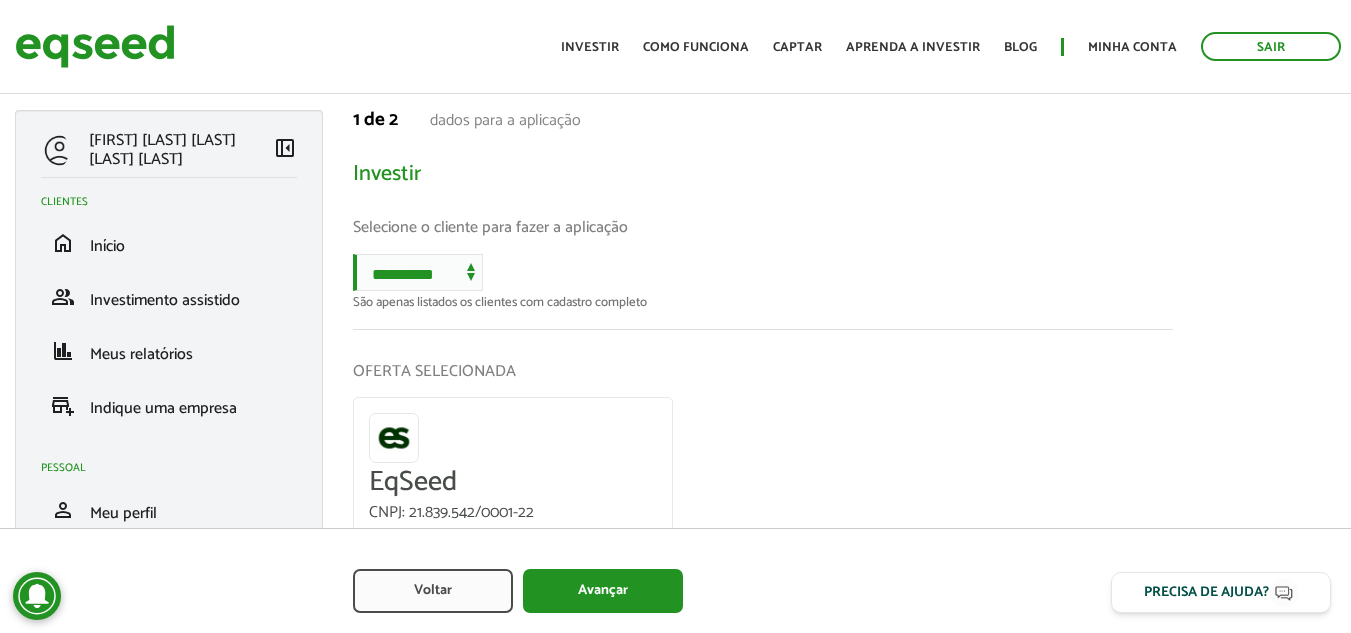 click on "São apenas listados os clientes com cadastro completo" at bounding box center (763, 302) 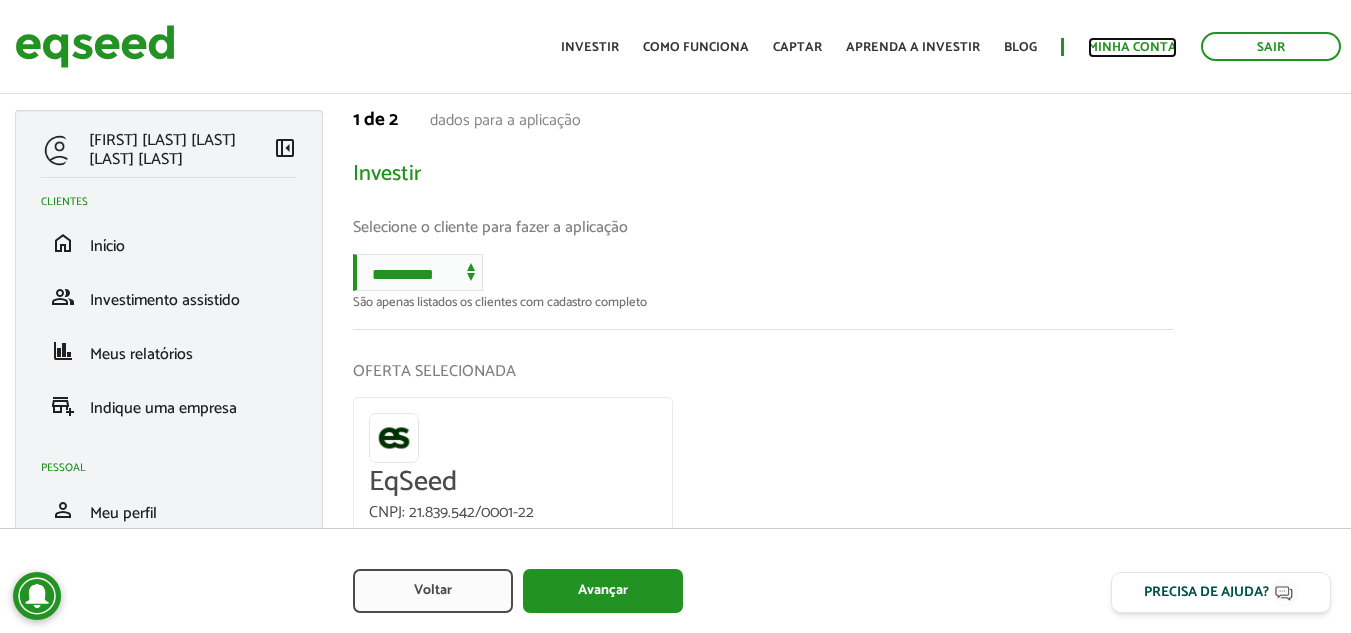 click on "Minha conta" at bounding box center [1132, 47] 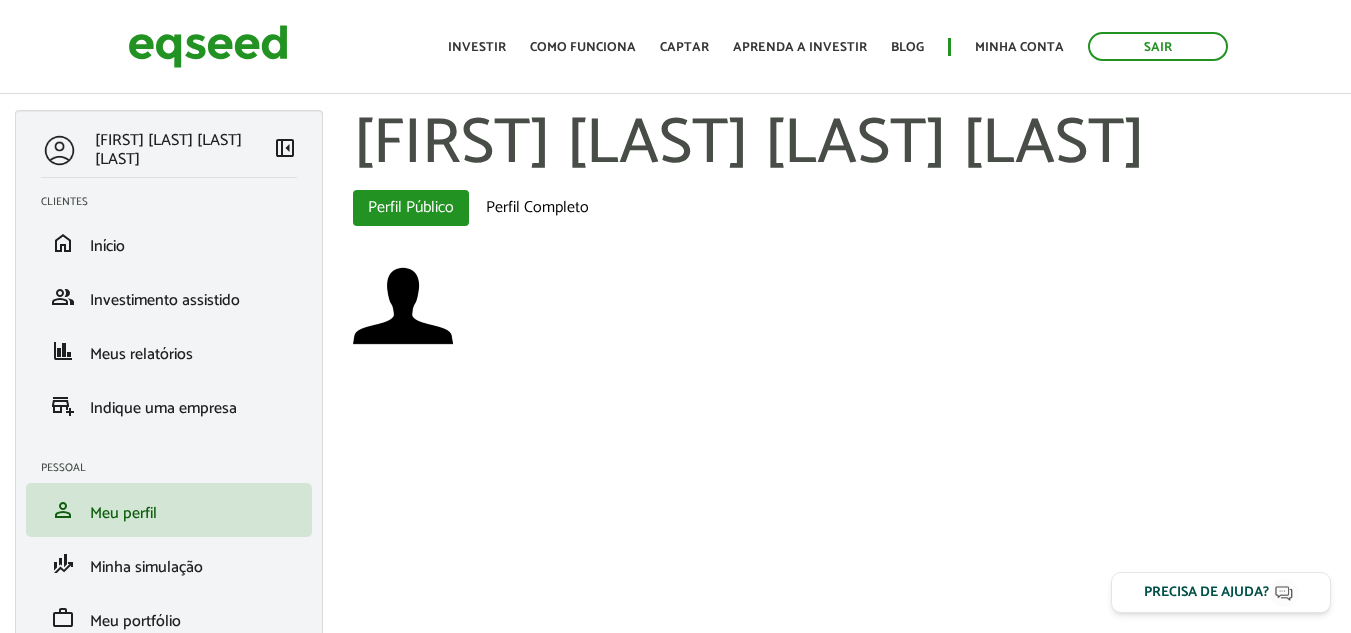 scroll, scrollTop: 0, scrollLeft: 0, axis: both 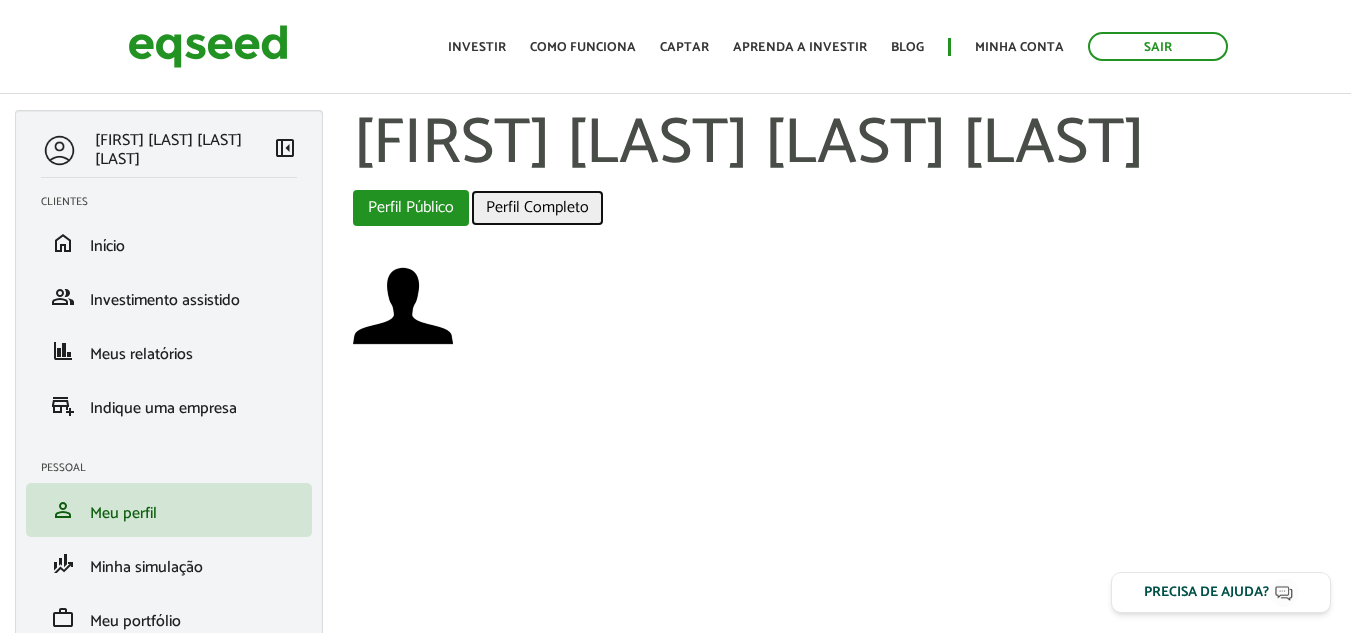 click on "Perfil Completo" at bounding box center (537, 208) 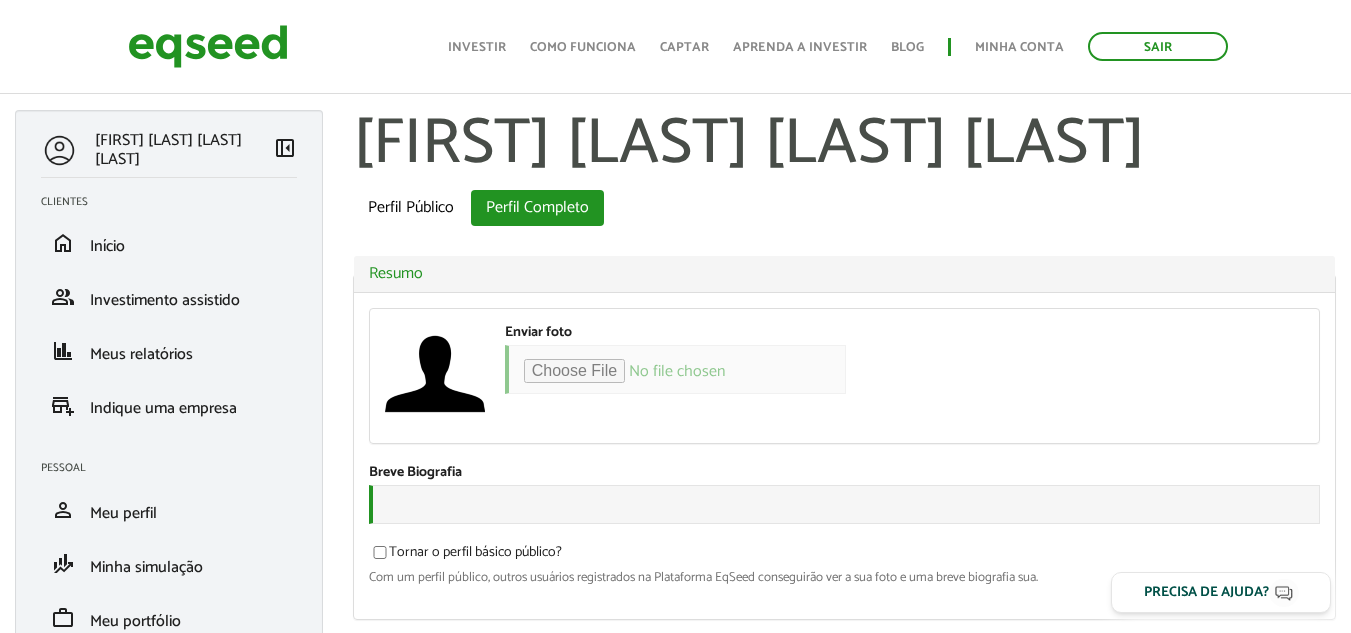 scroll, scrollTop: 200, scrollLeft: 0, axis: vertical 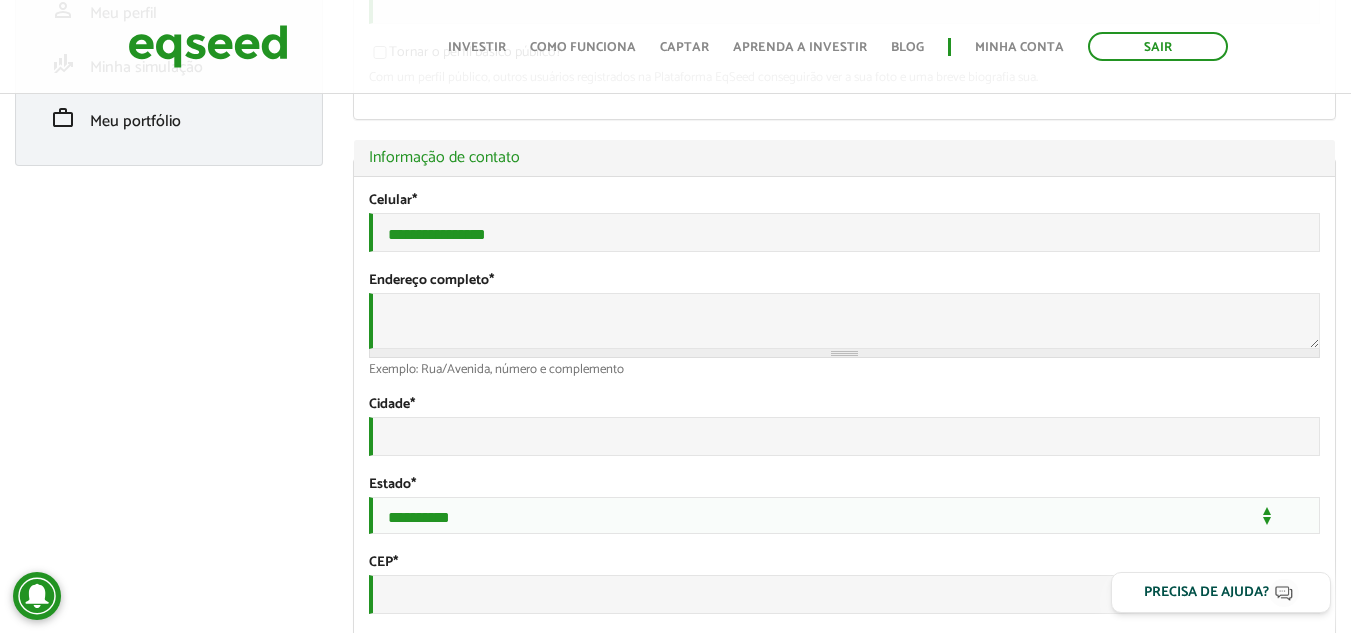 type on "**********" 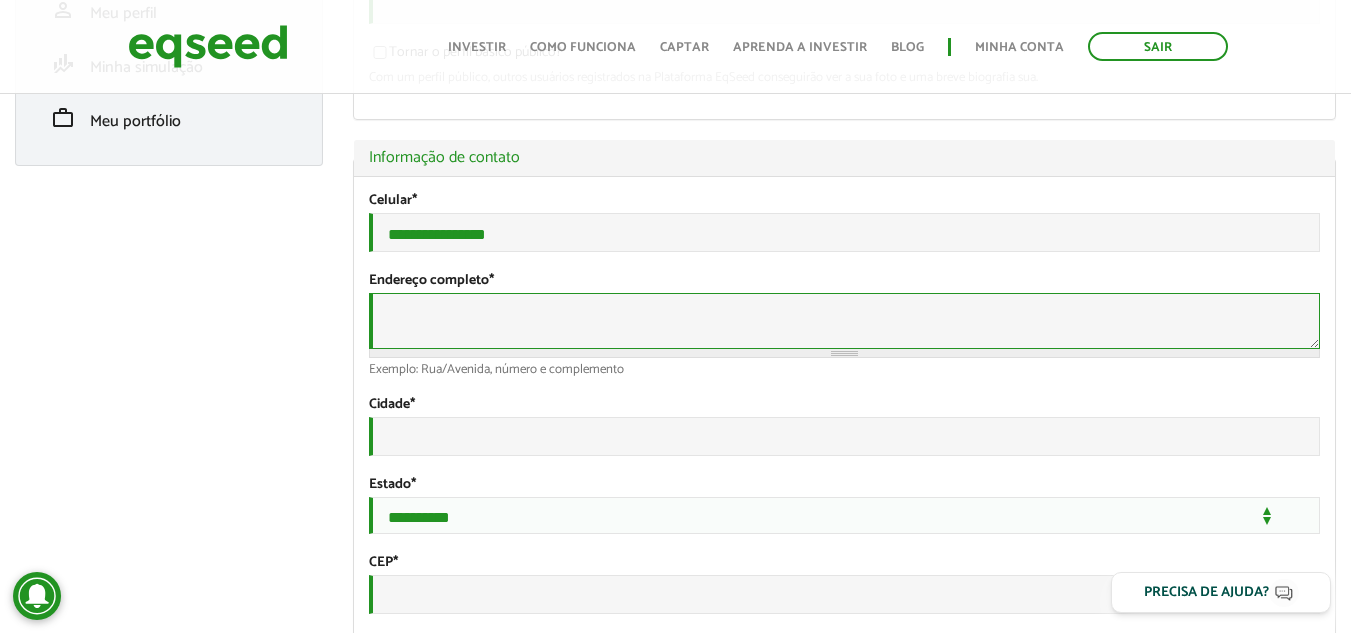 click on "Endereço completo  *" at bounding box center (844, 321) 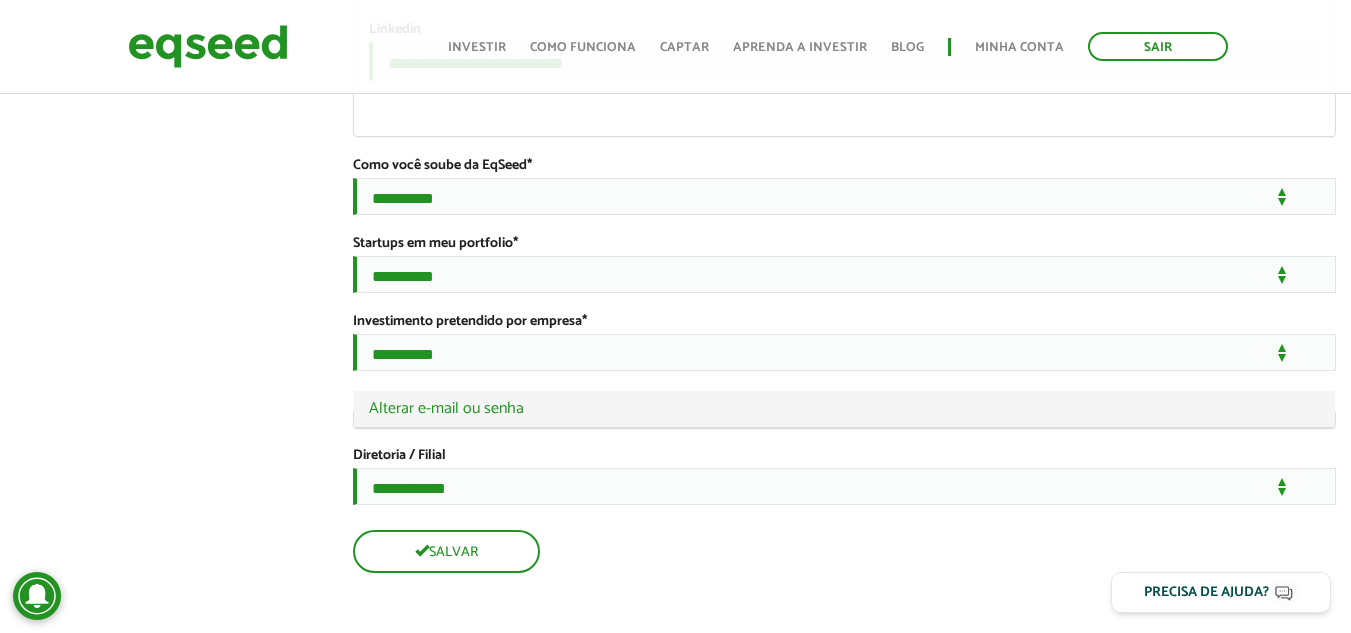 scroll, scrollTop: 4149, scrollLeft: 0, axis: vertical 